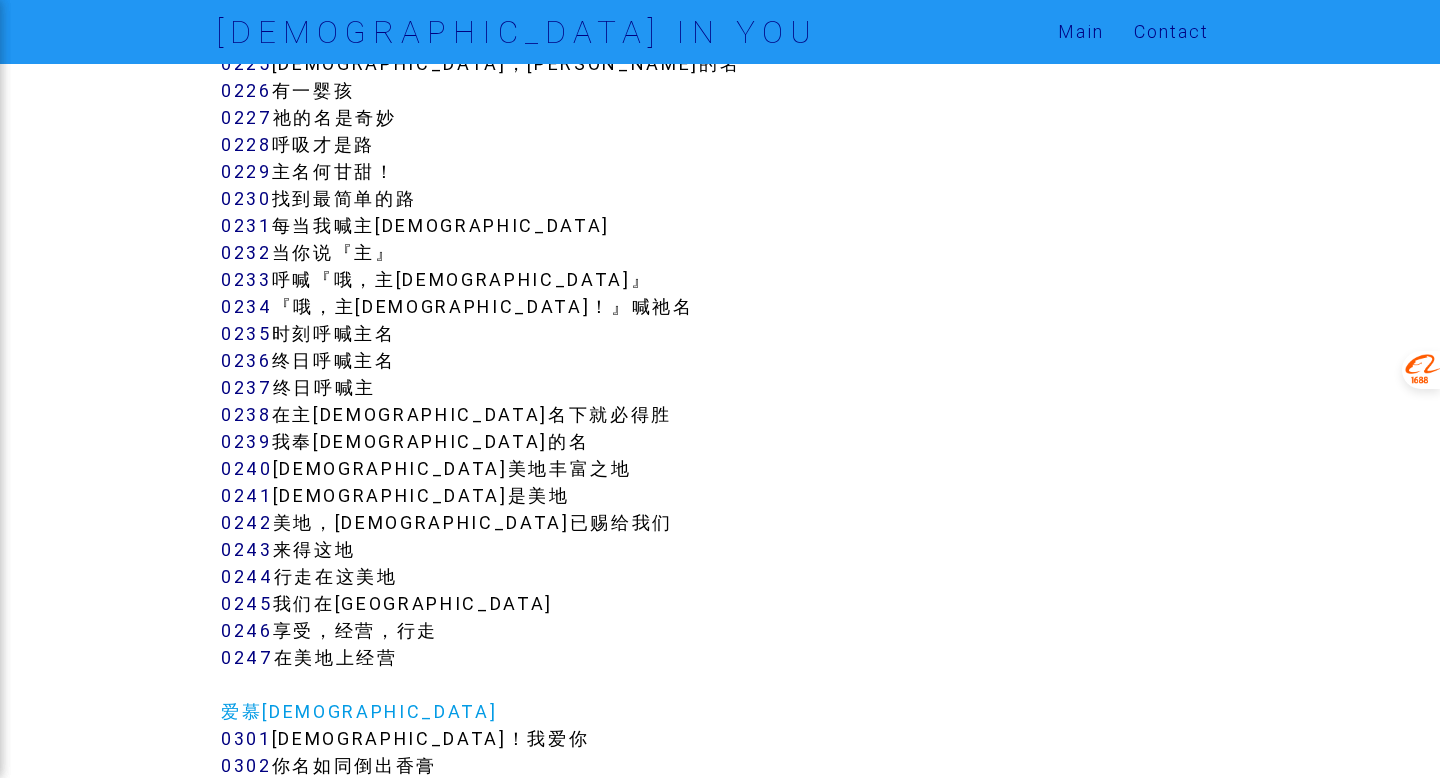 scroll, scrollTop: 2889, scrollLeft: 0, axis: vertical 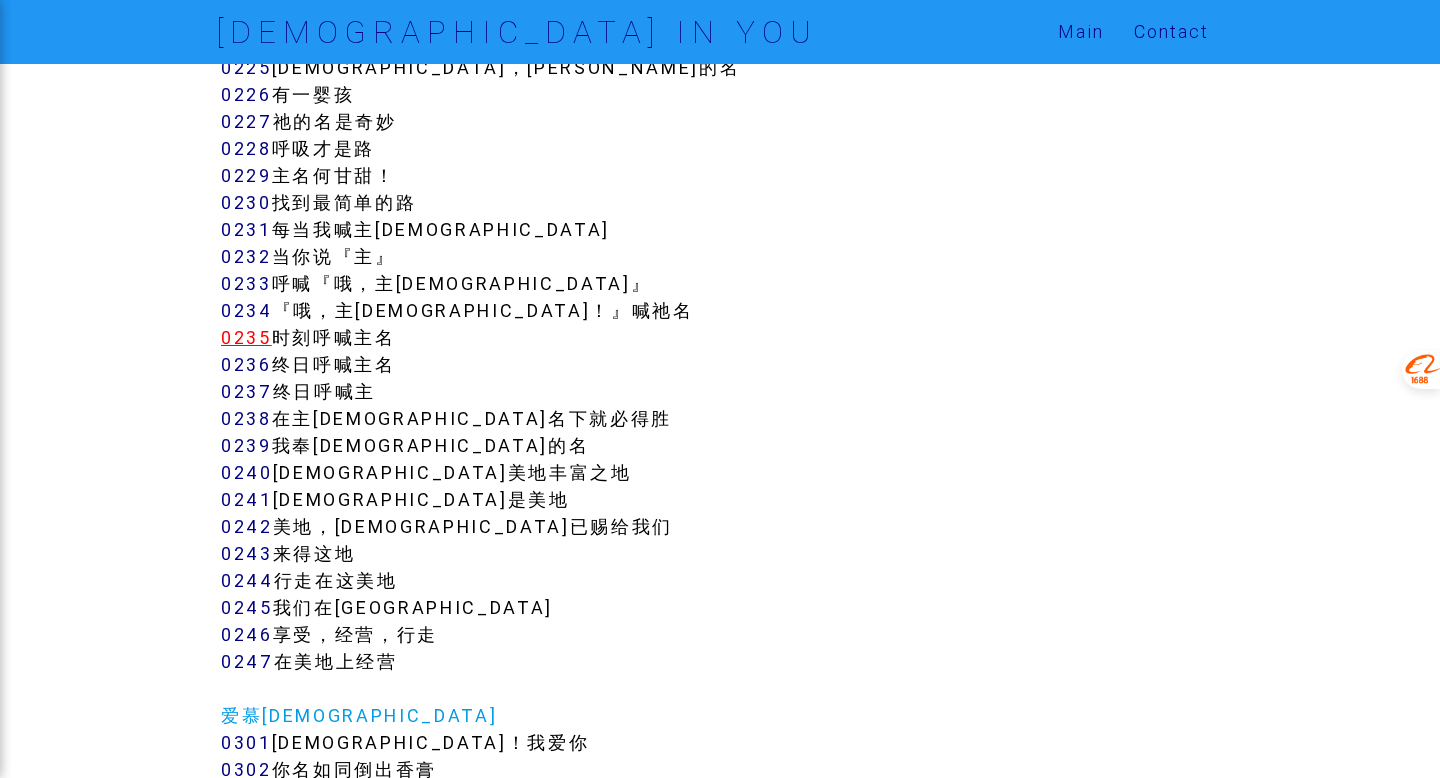 click on "0235" at bounding box center (246, 337) 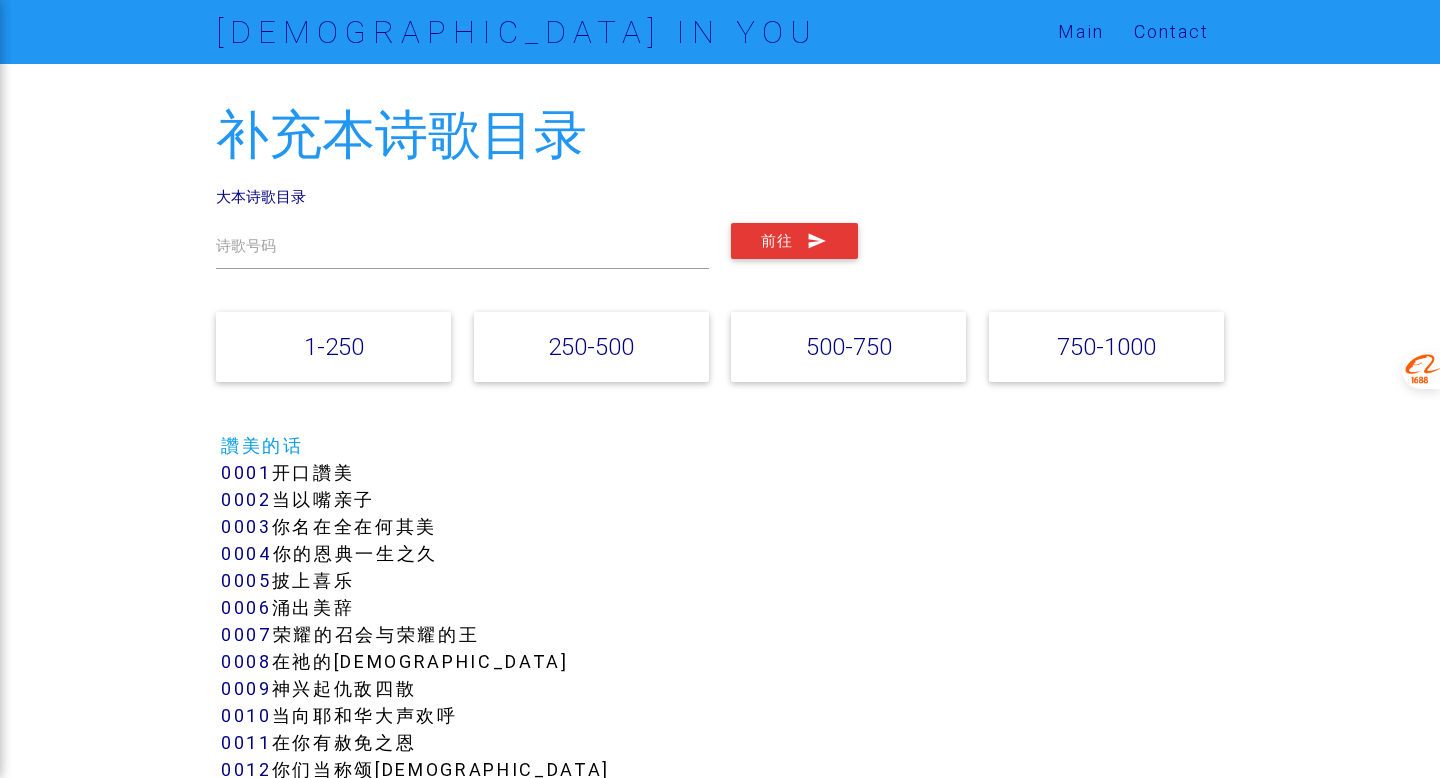 scroll, scrollTop: 2889, scrollLeft: 0, axis: vertical 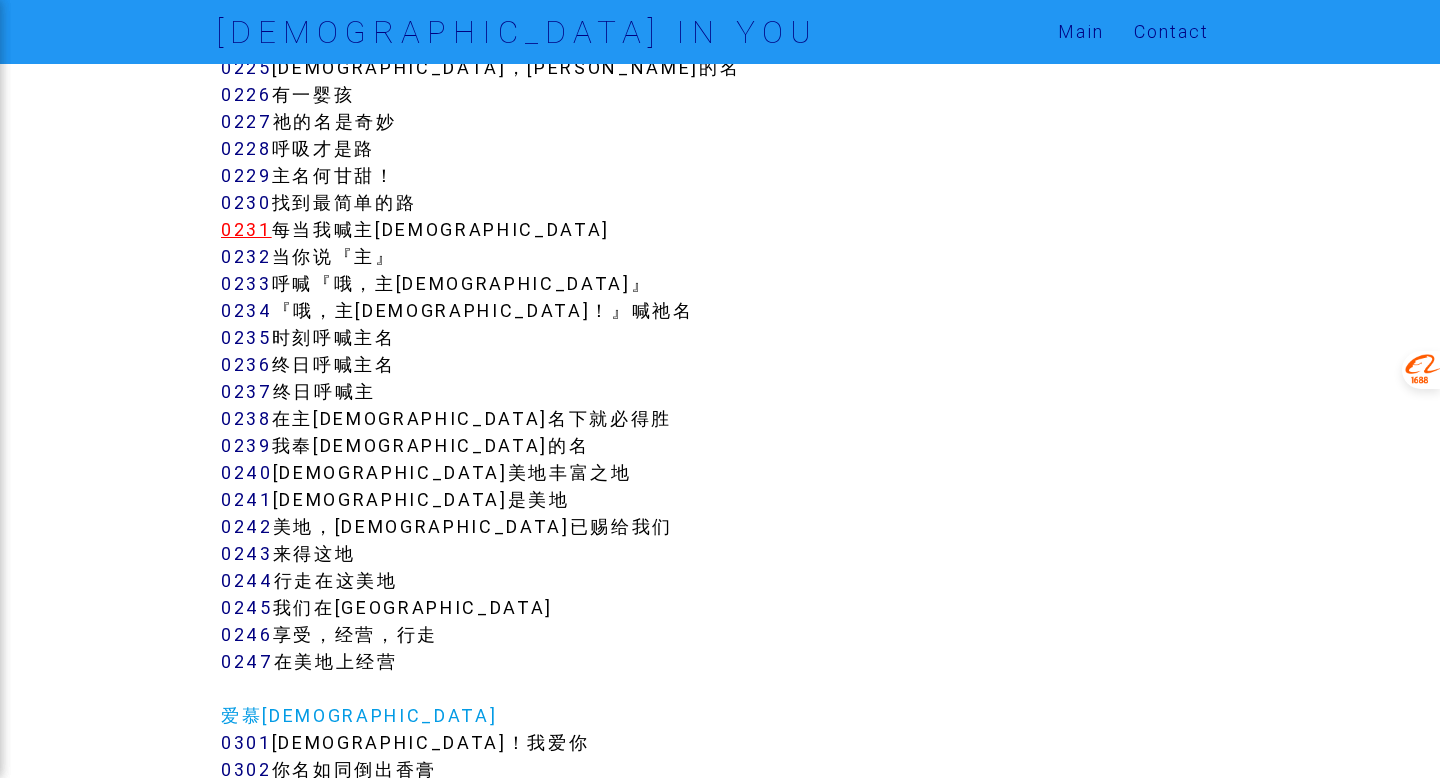 click on "0231" at bounding box center (246, 229) 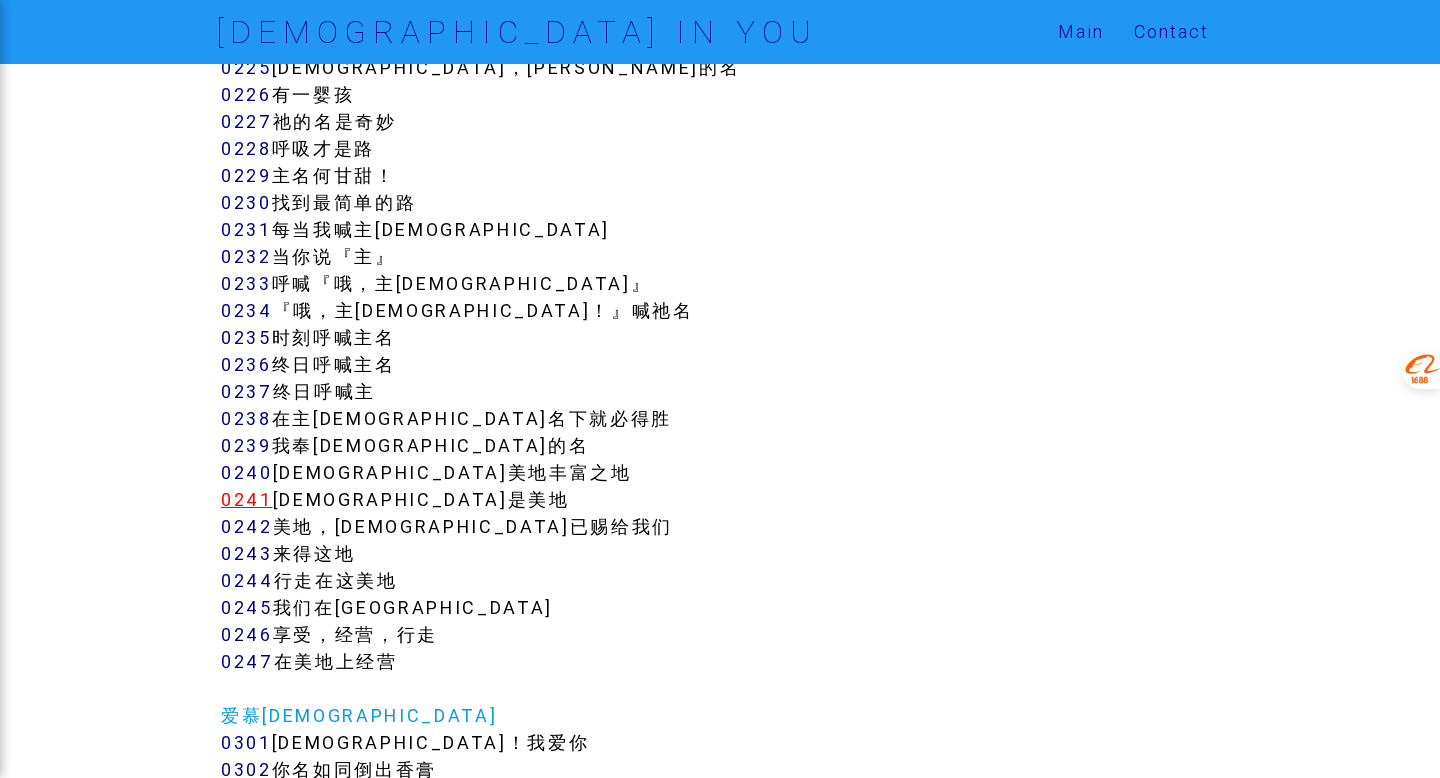 click on "0241" at bounding box center (247, 499) 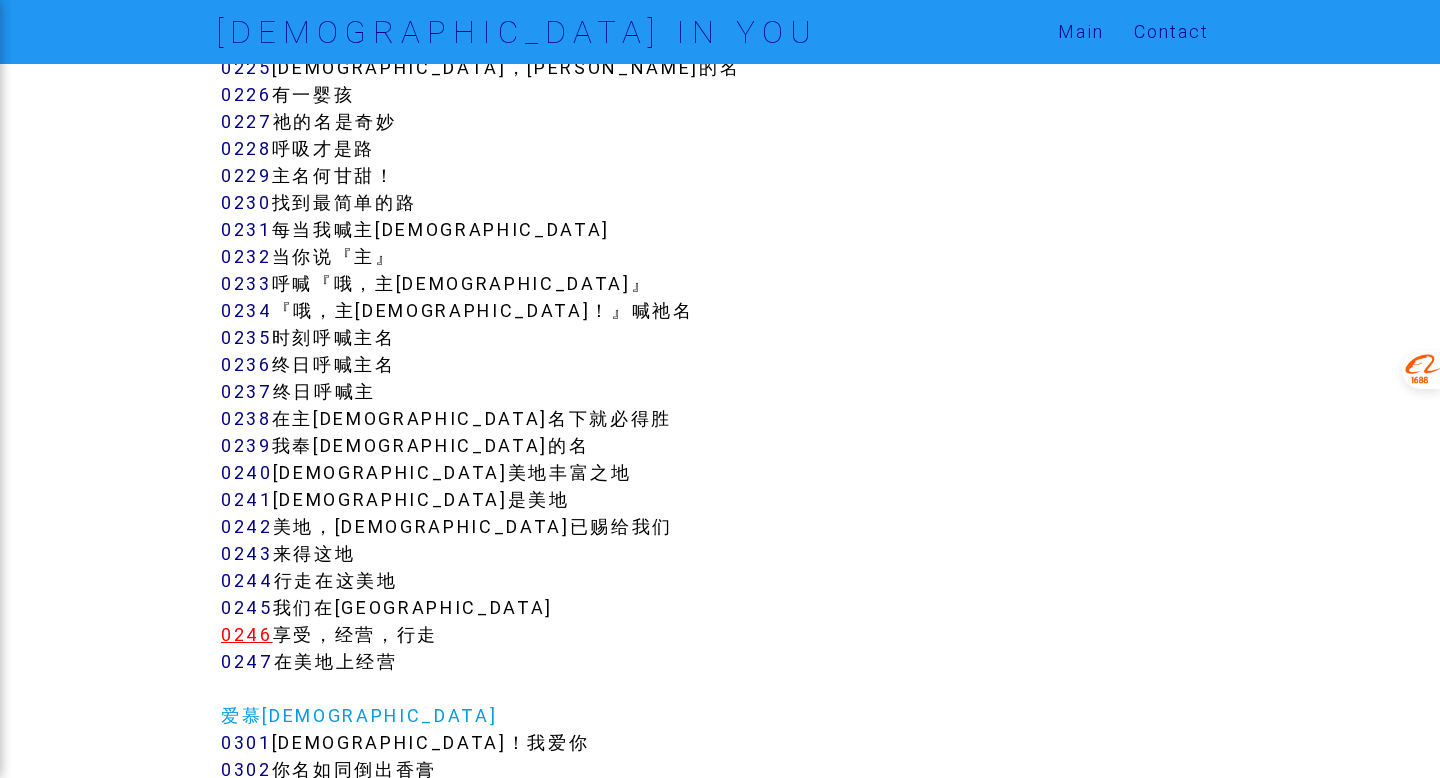 click on "0246" at bounding box center (247, 634) 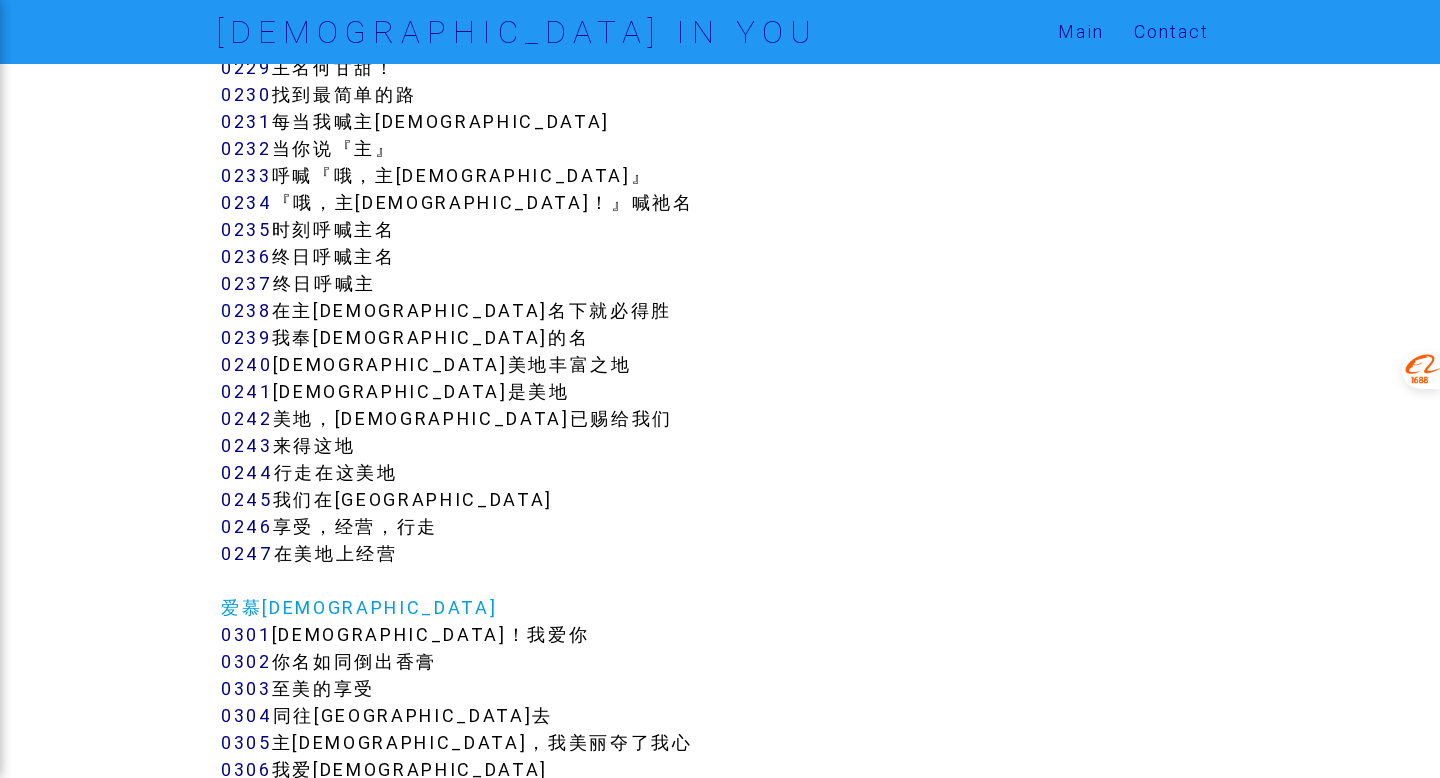 scroll, scrollTop: 2843, scrollLeft: 0, axis: vertical 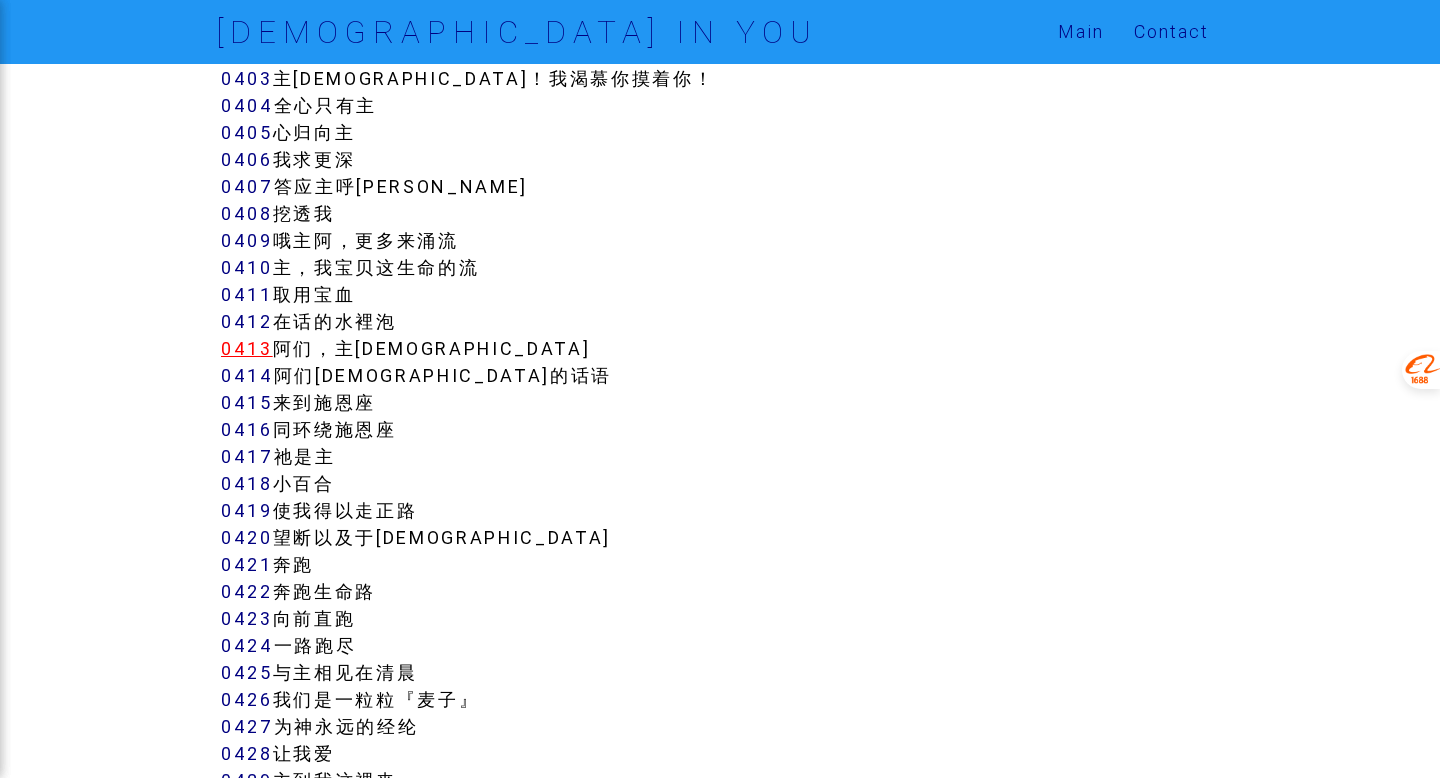 click on "0413" at bounding box center (247, 348) 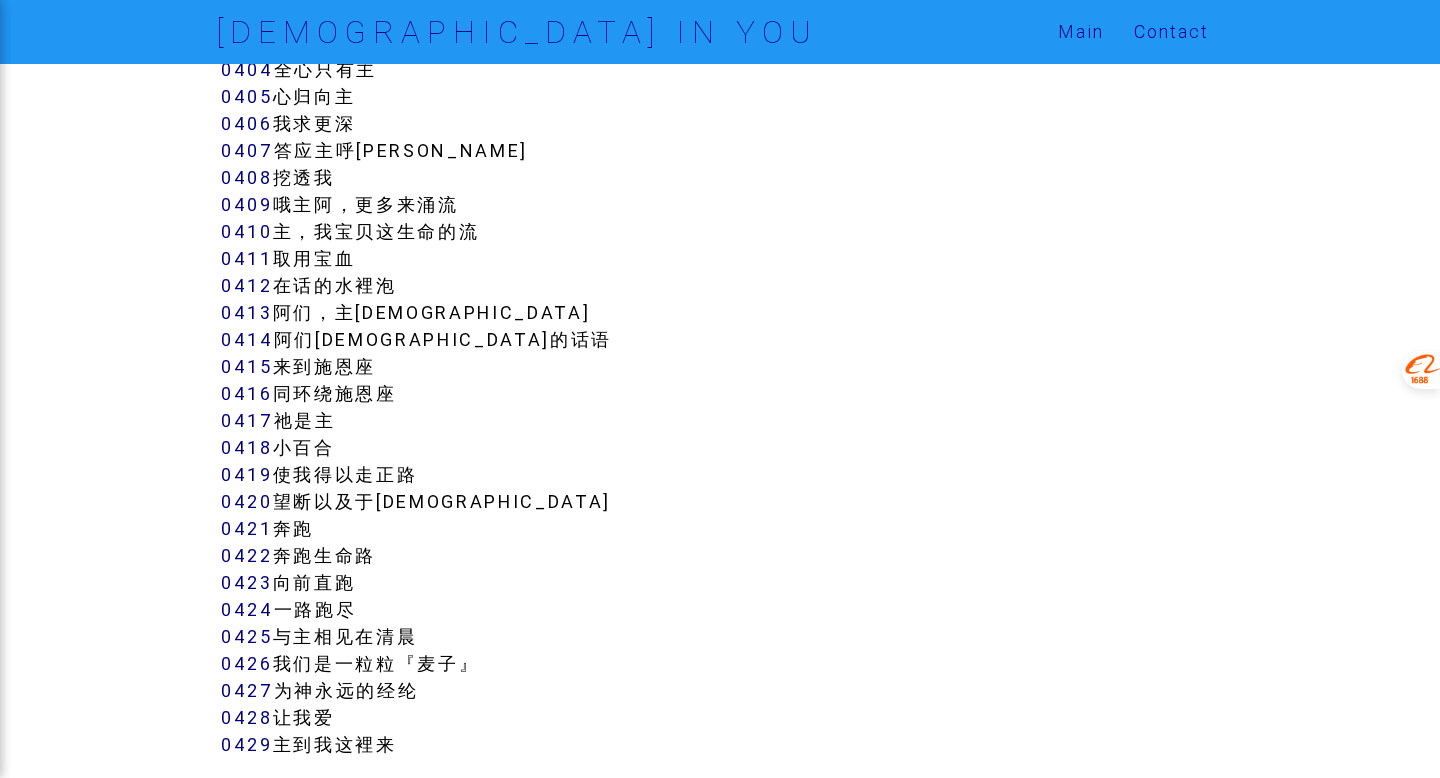 scroll, scrollTop: 4494, scrollLeft: 0, axis: vertical 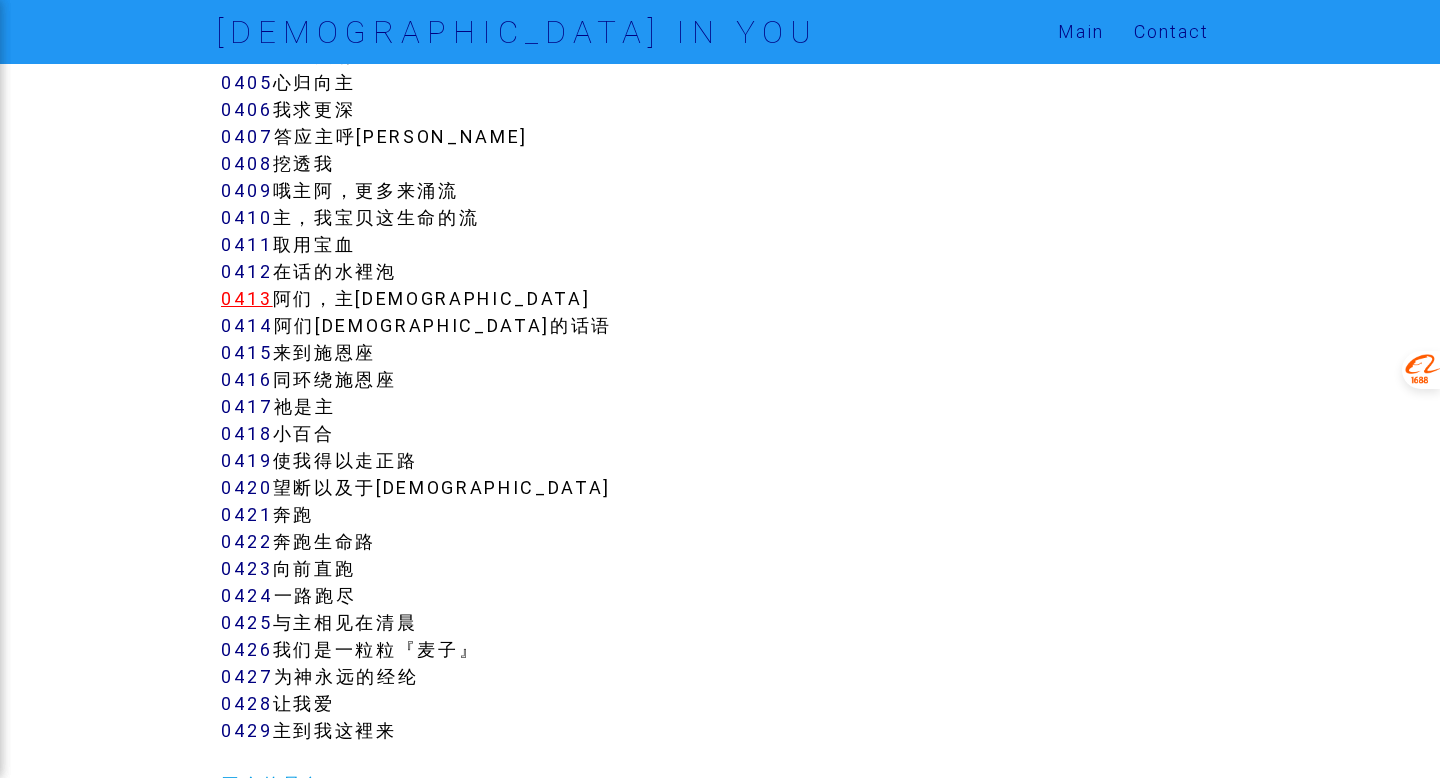 click on "0413" at bounding box center (247, 298) 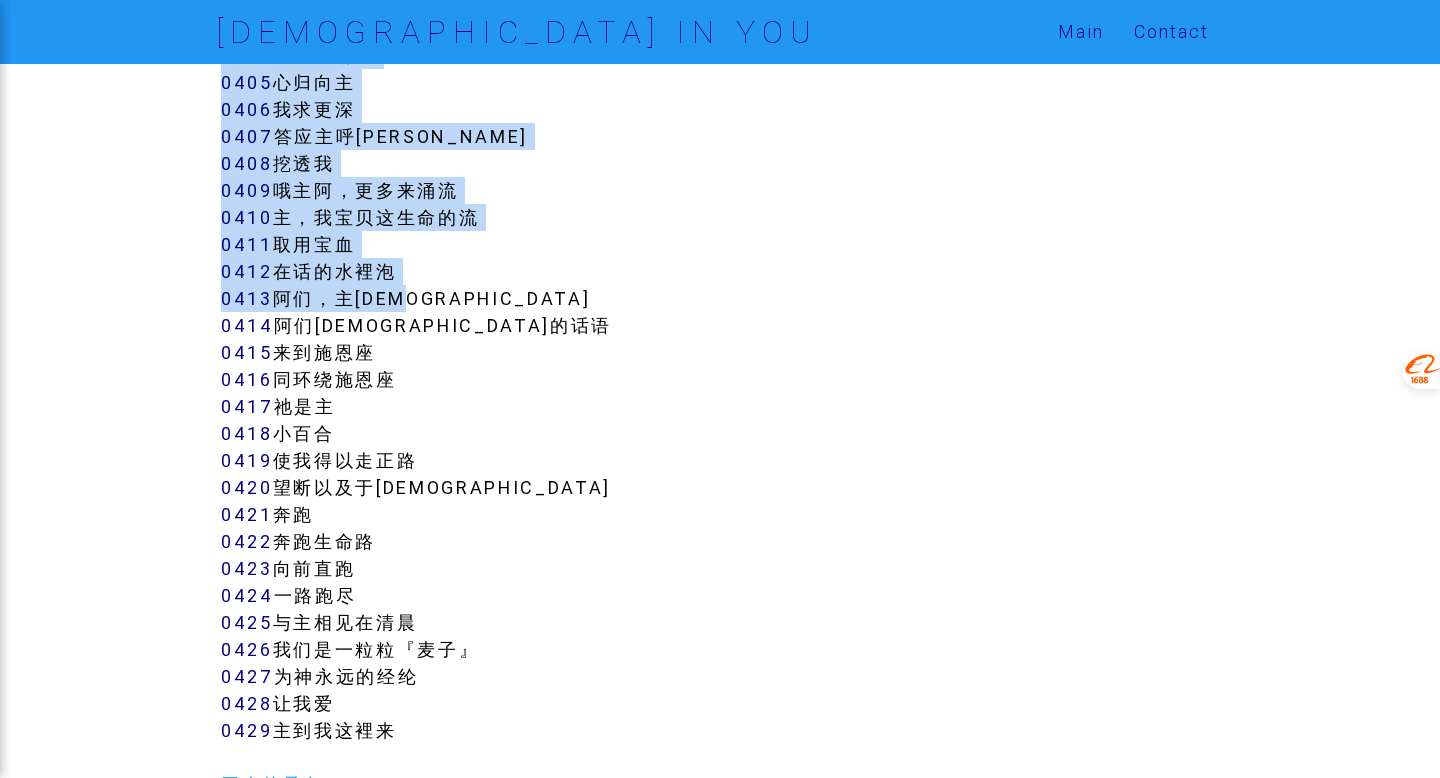 drag, startPoint x: 176, startPoint y: 304, endPoint x: 451, endPoint y: 296, distance: 275.11633 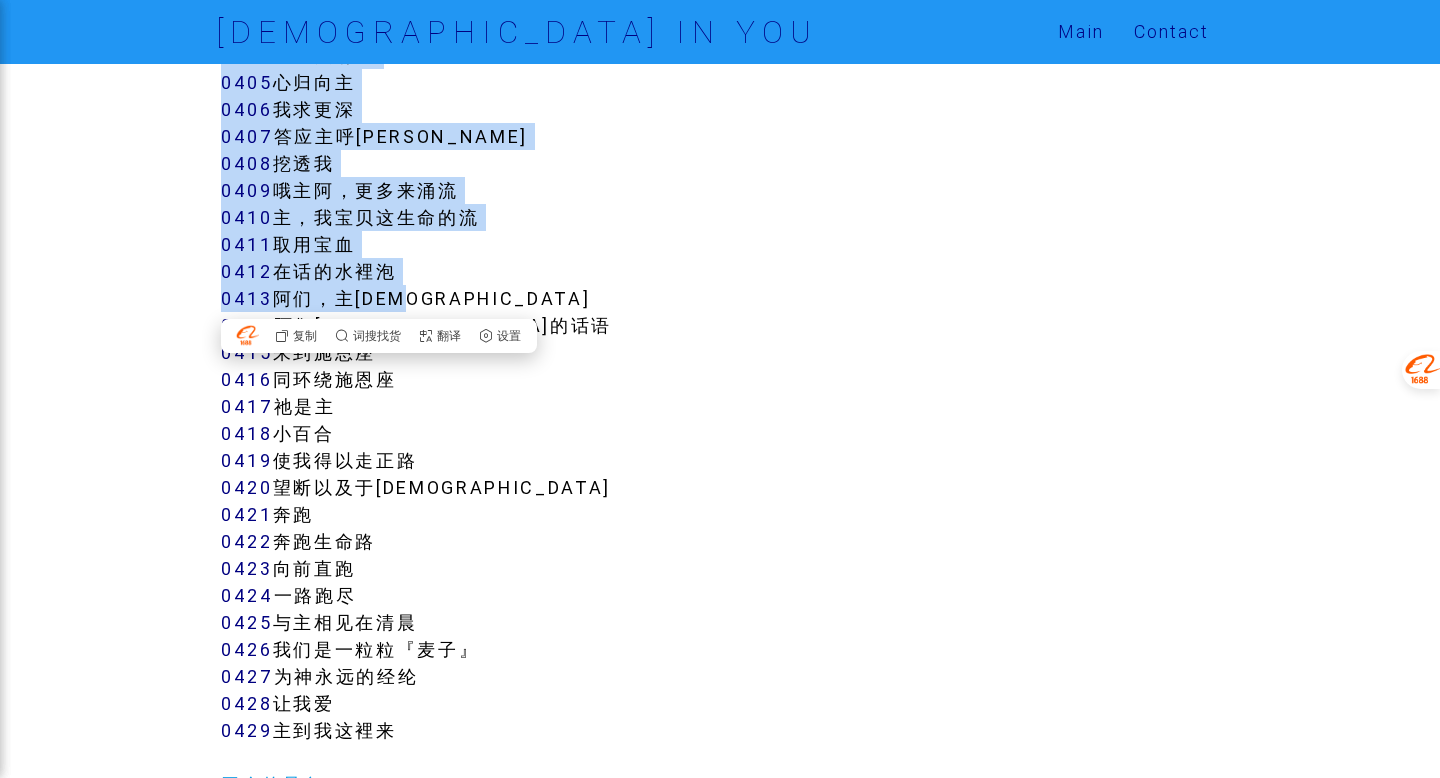 click on "讚美的话
0001  　开口讚美
0002  　当以嘴亲子
0003  　你名在全在何其美
0004  　你的恩典一生之久
0005  　披上喜乐
0006  　涌出美辞
0007
荣耀的召会与荣耀的王
0008  　在祂的圣山上
0009  　神兴起仇敌四散
0010
当向耶和华大声欢呼
0011  　在你有赦免之恩
0012  　你们当称颂耶和华
0013  　我要永远地歌唱
0014  　你们要向主称颂
0015
我要不住讚美称颂神
0016  　召会的讚美
0017  　乐!乐!乐!
0018  　自从我被赎回
0019
我在拿撒勒人耶稣面前
0020  　加冠祂万有主 0021 0022 0023" at bounding box center (720, 825) 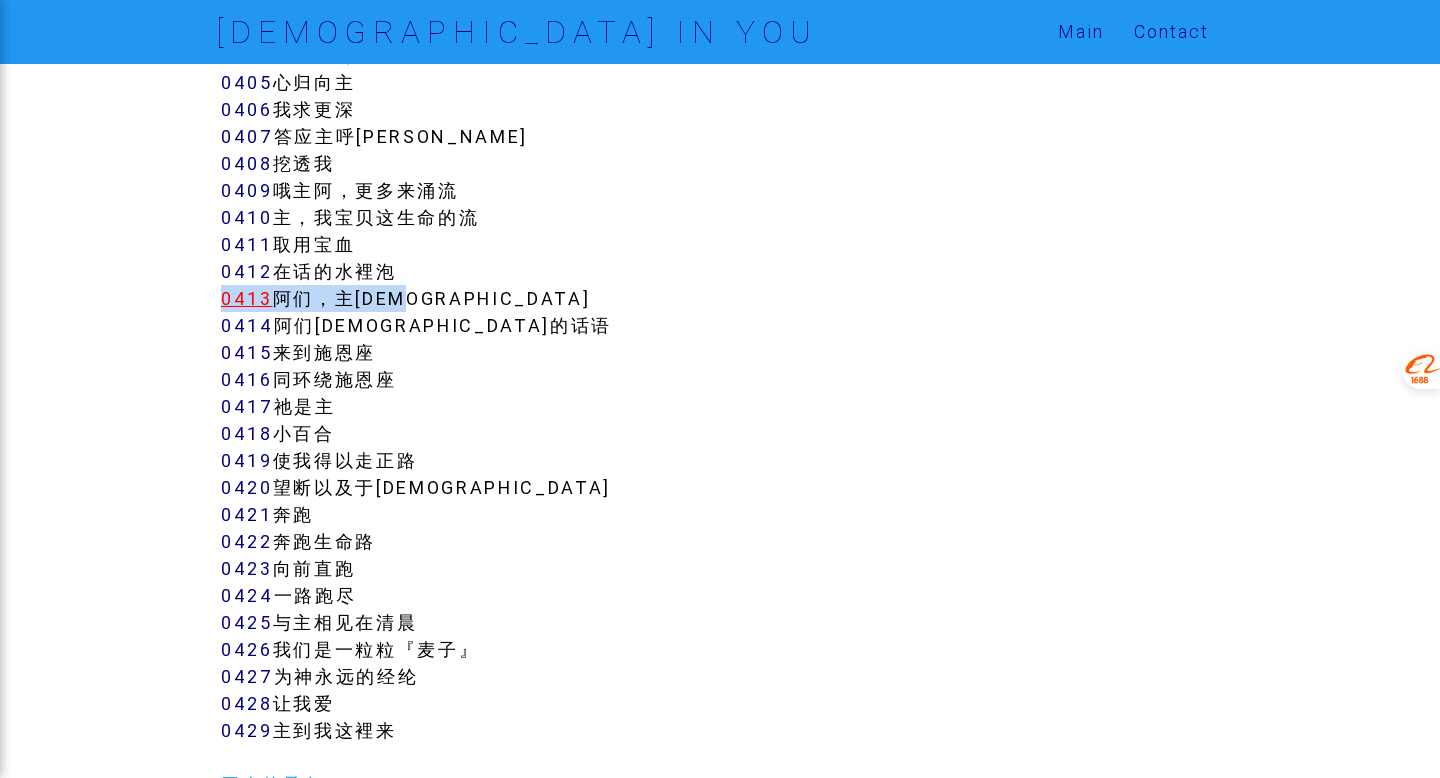 drag, startPoint x: 447, startPoint y: 305, endPoint x: 222, endPoint y: 289, distance: 225.56818 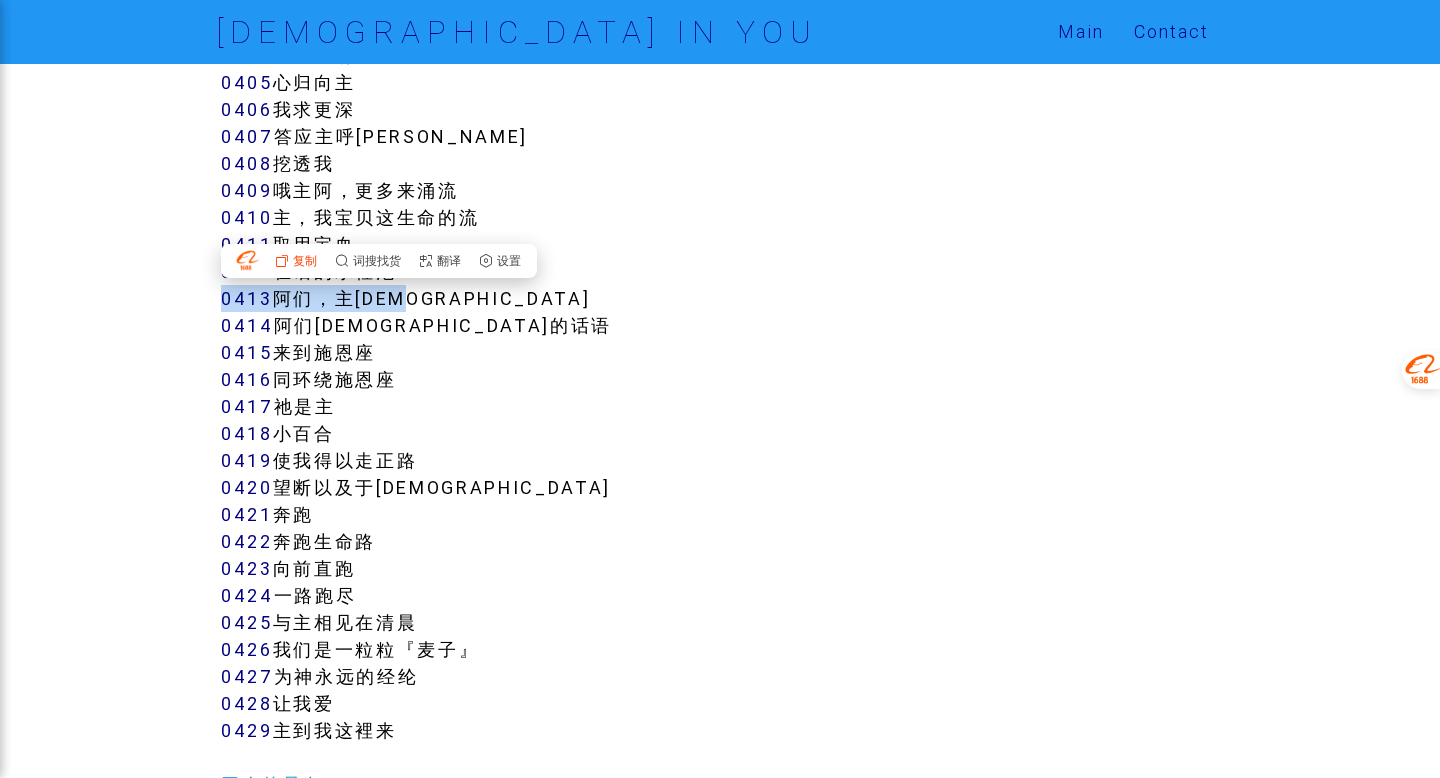 click on "" at bounding box center (282, 261) 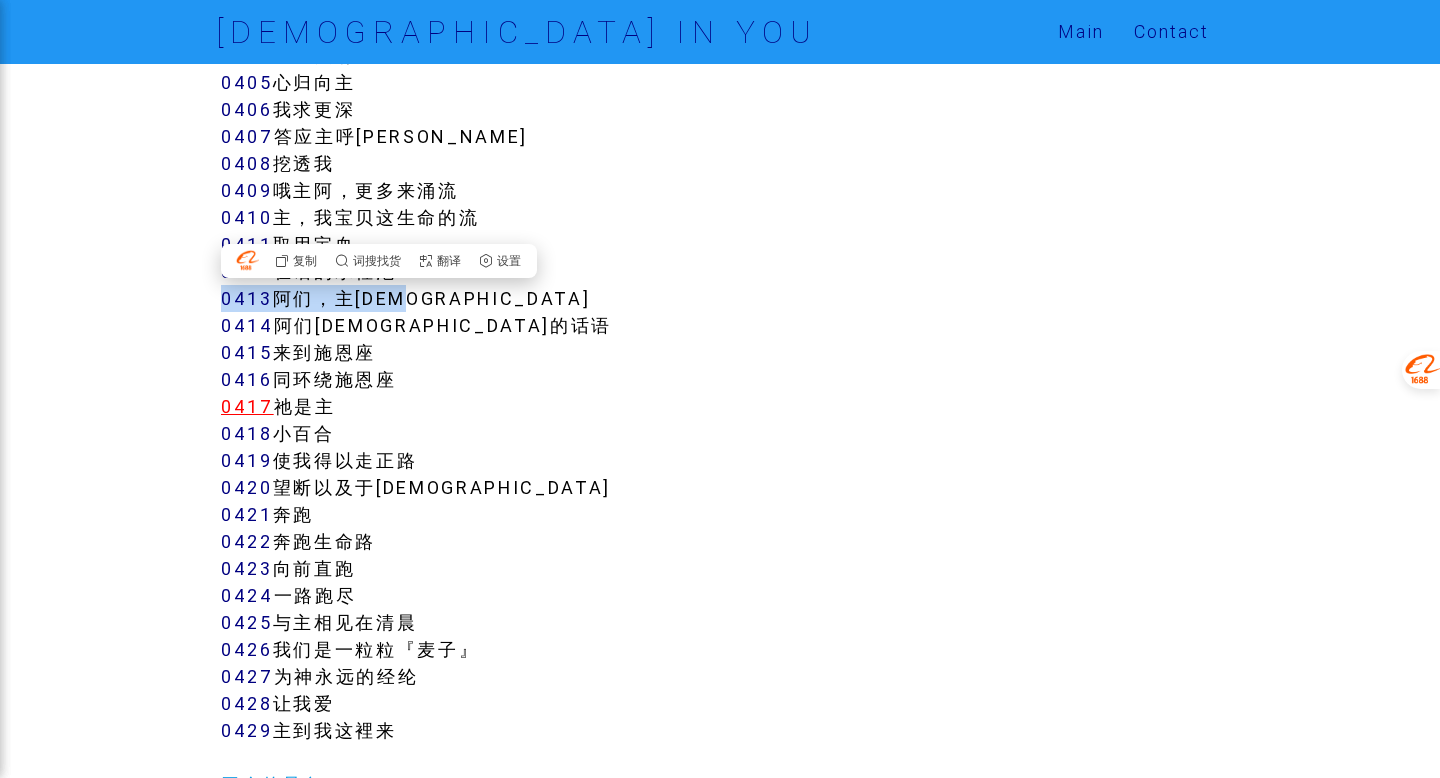 click on "0417" at bounding box center (247, 406) 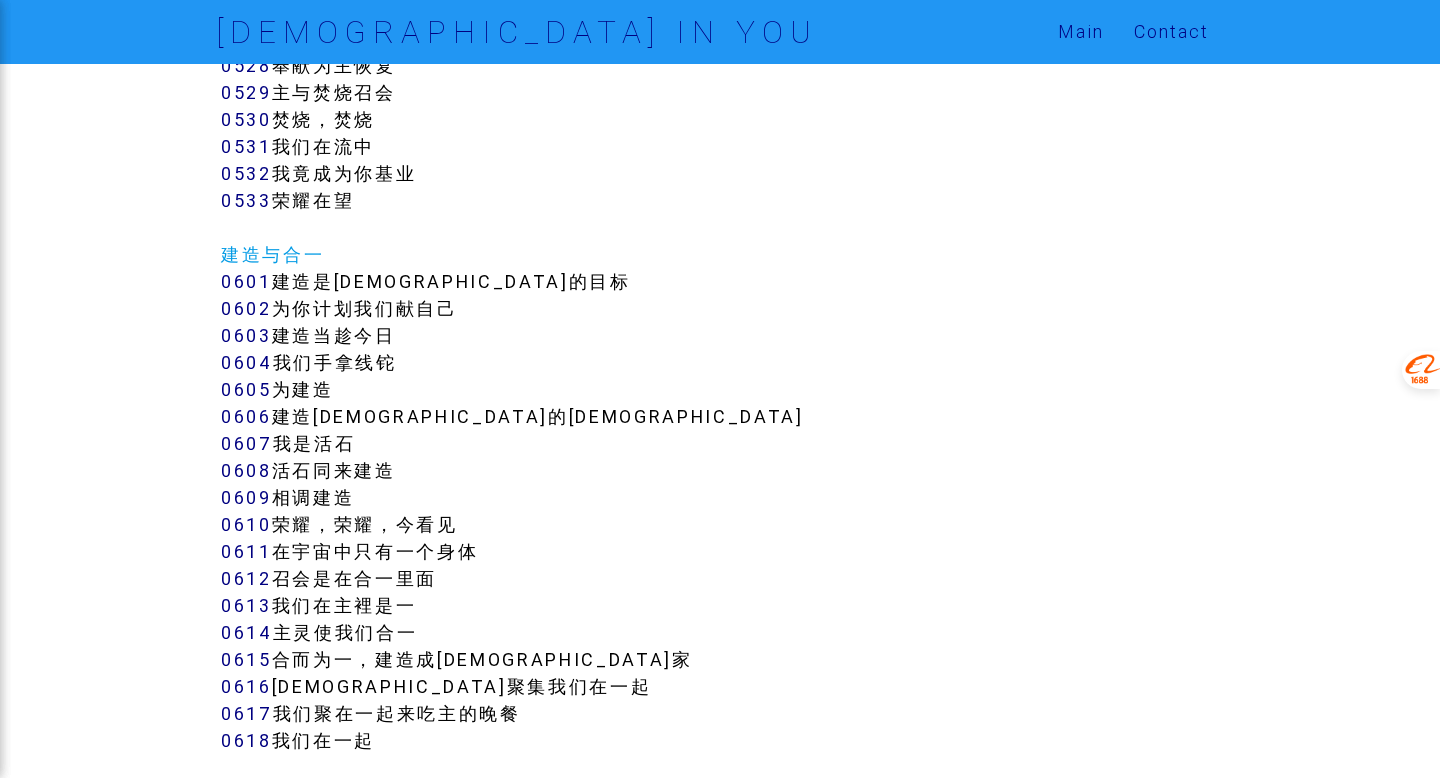 scroll, scrollTop: 6008, scrollLeft: 0, axis: vertical 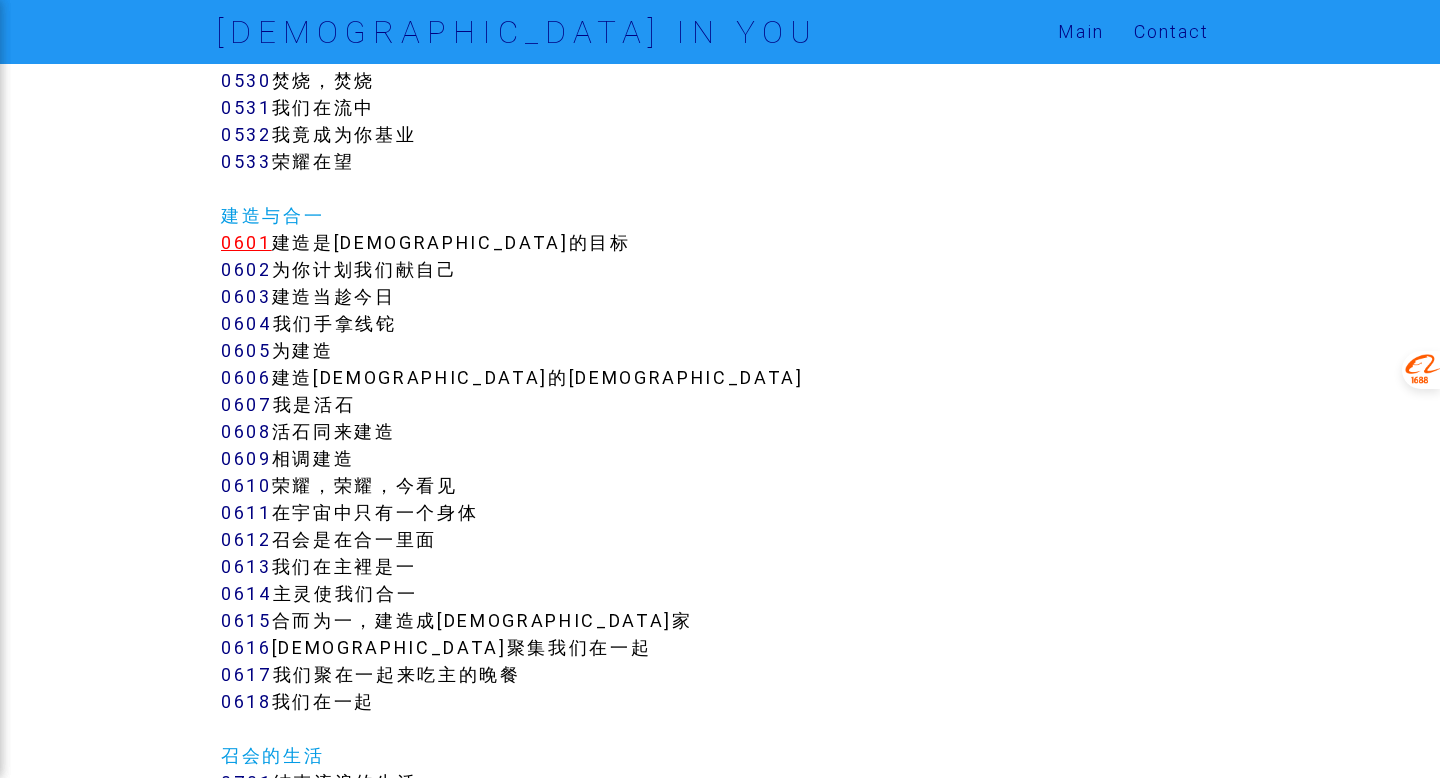 click on "0601" at bounding box center [246, 242] 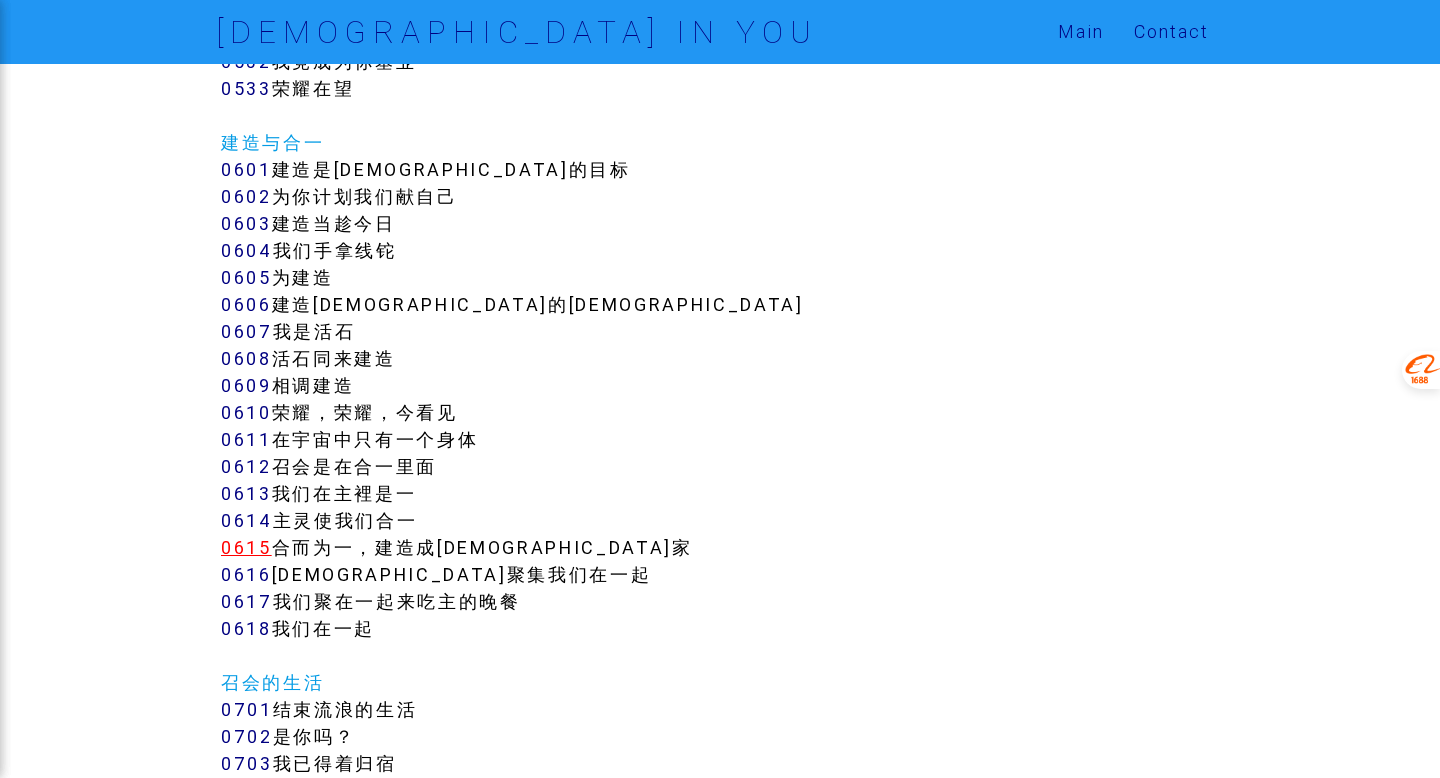 scroll, scrollTop: 6096, scrollLeft: 0, axis: vertical 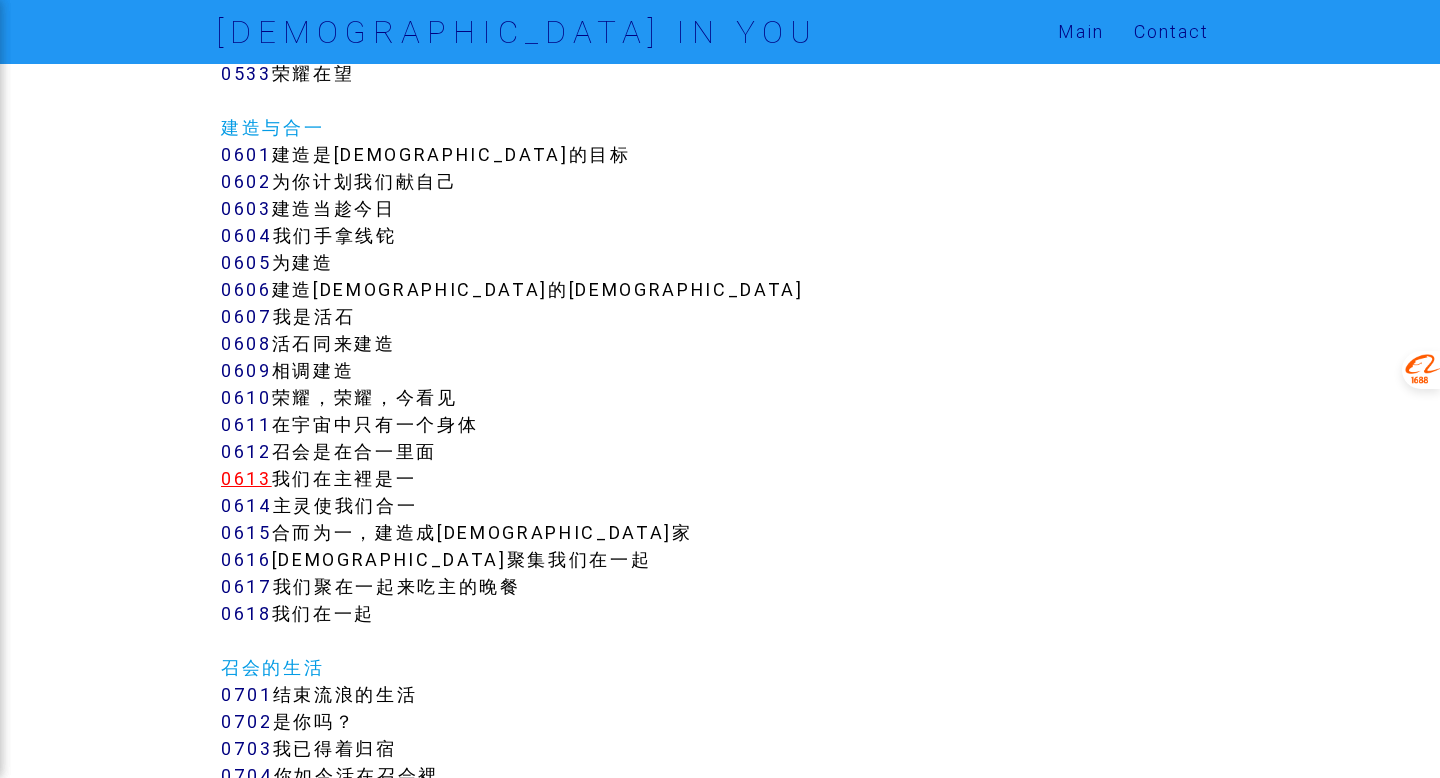 click on "0613" at bounding box center [246, 478] 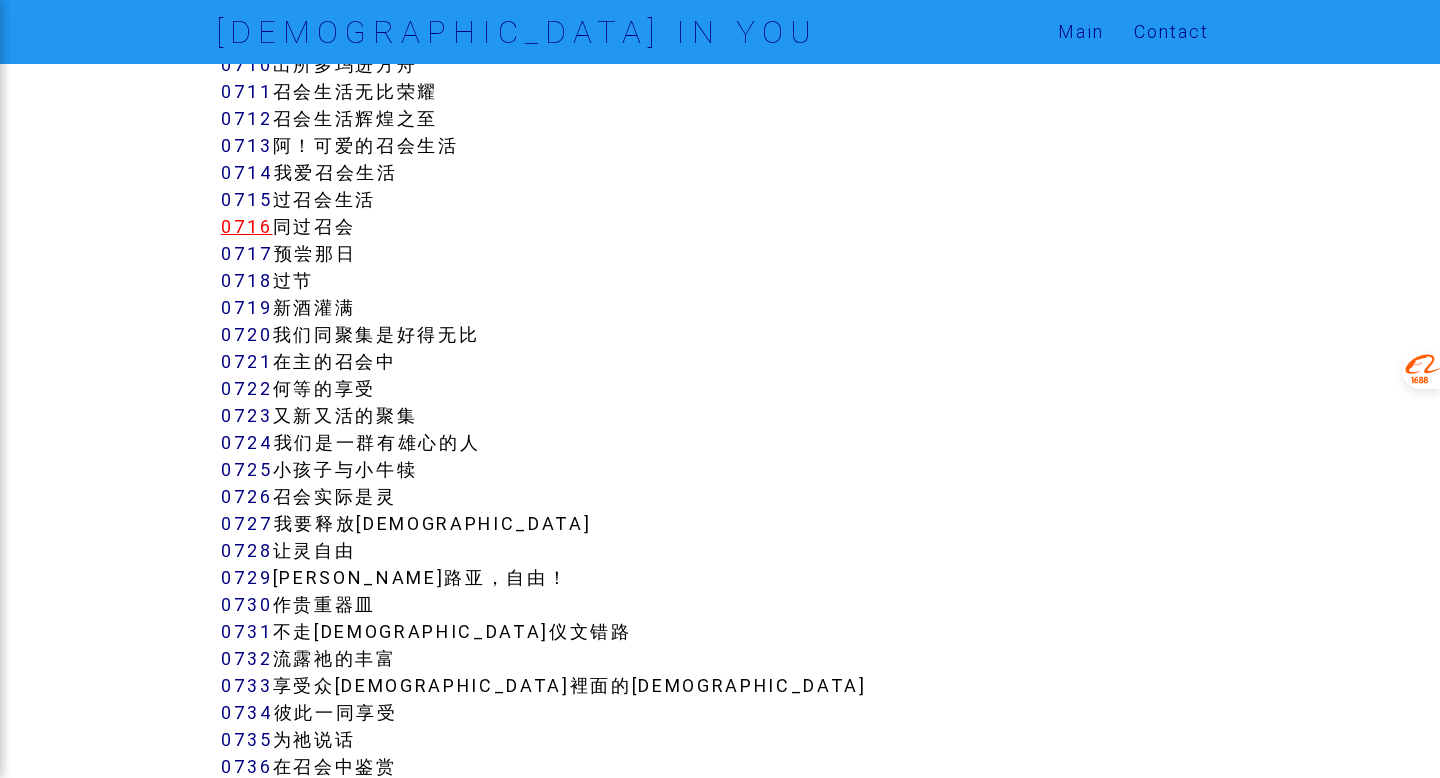 scroll, scrollTop: 6970, scrollLeft: 0, axis: vertical 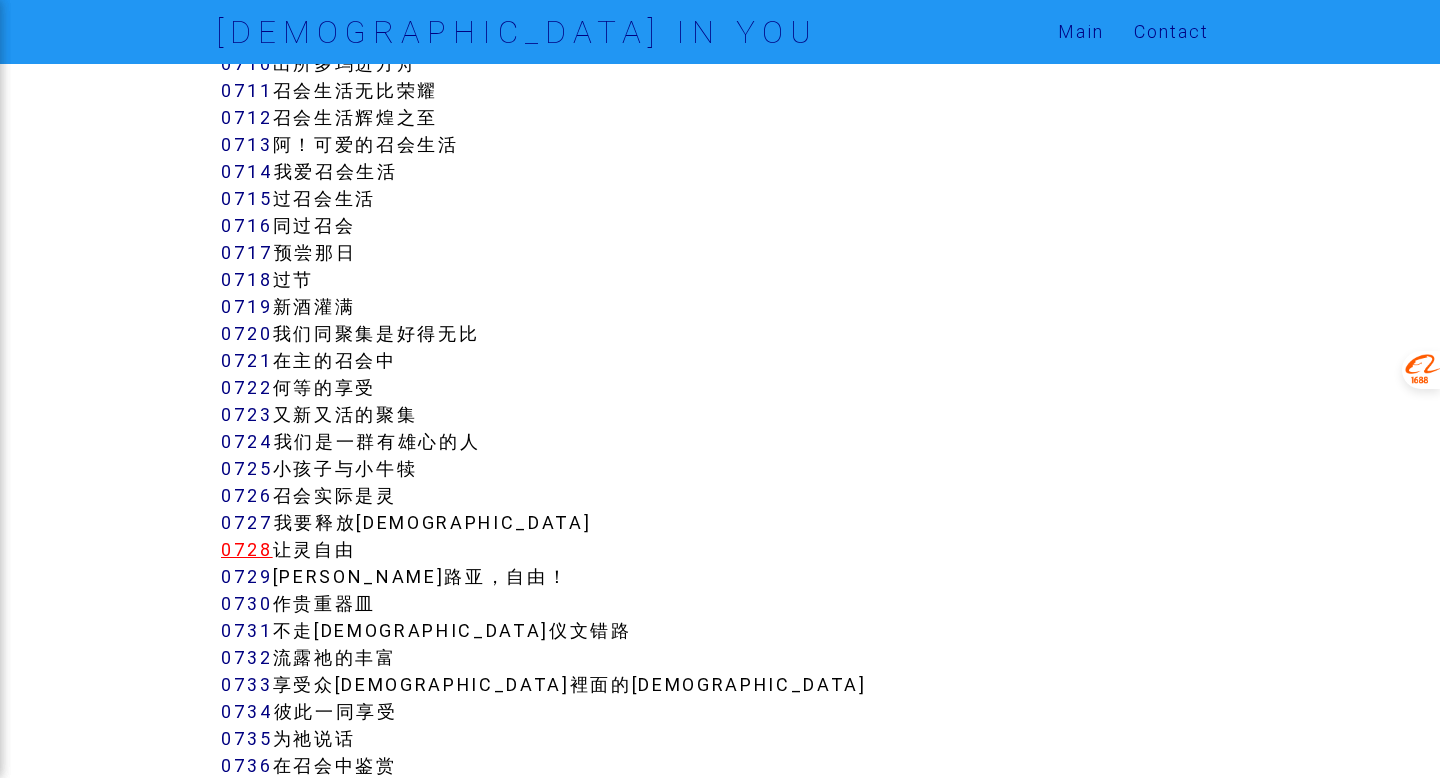 click on "0728" at bounding box center (247, 549) 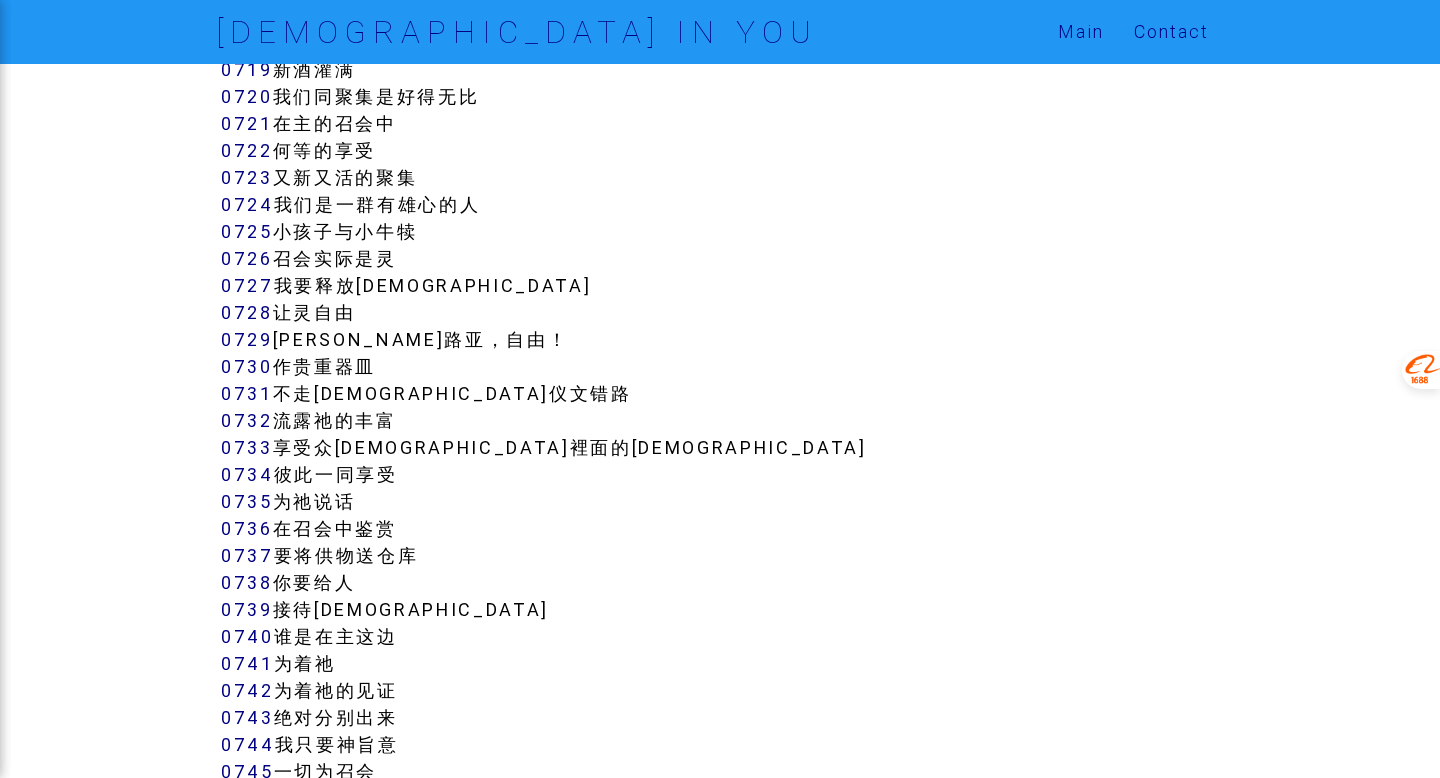 scroll, scrollTop: 7318, scrollLeft: 0, axis: vertical 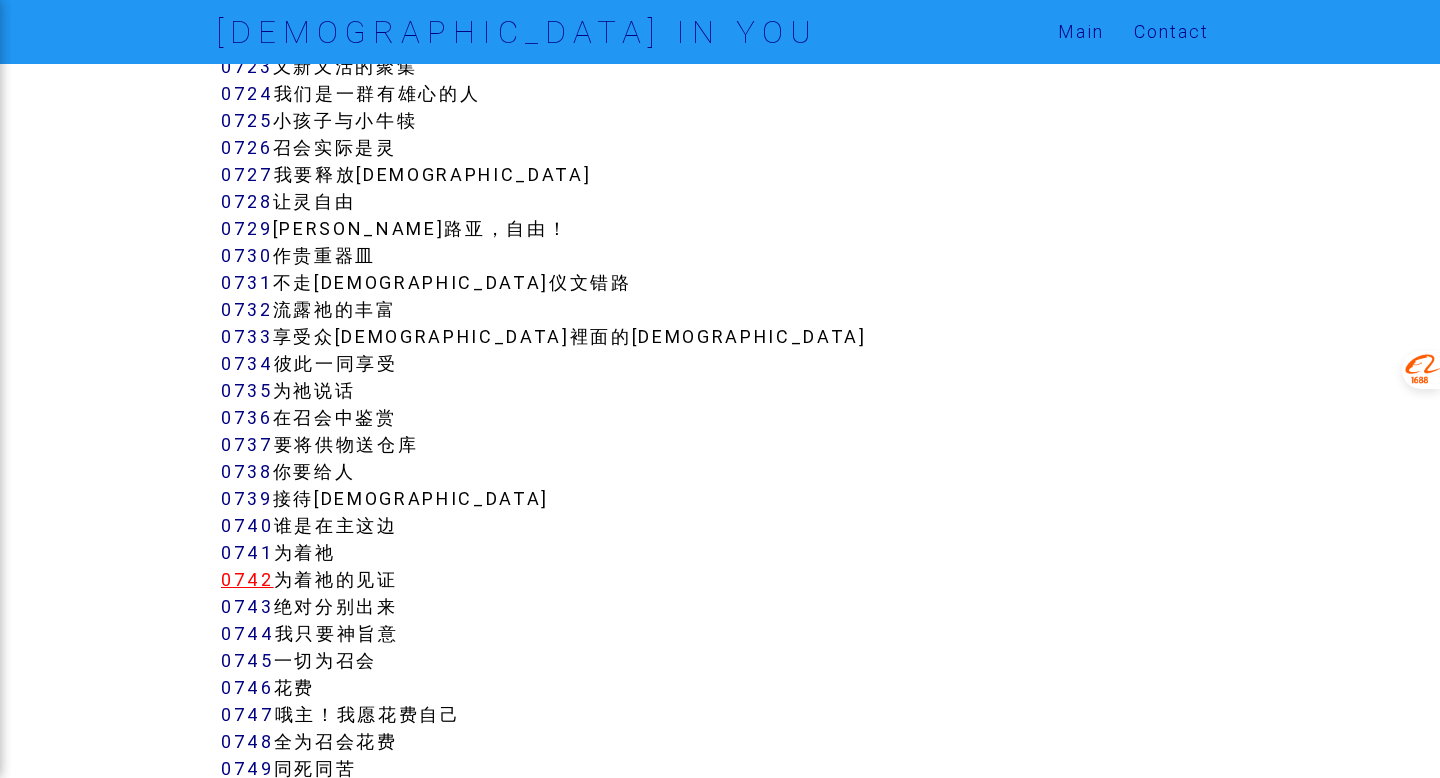 click on "0742" at bounding box center (247, 579) 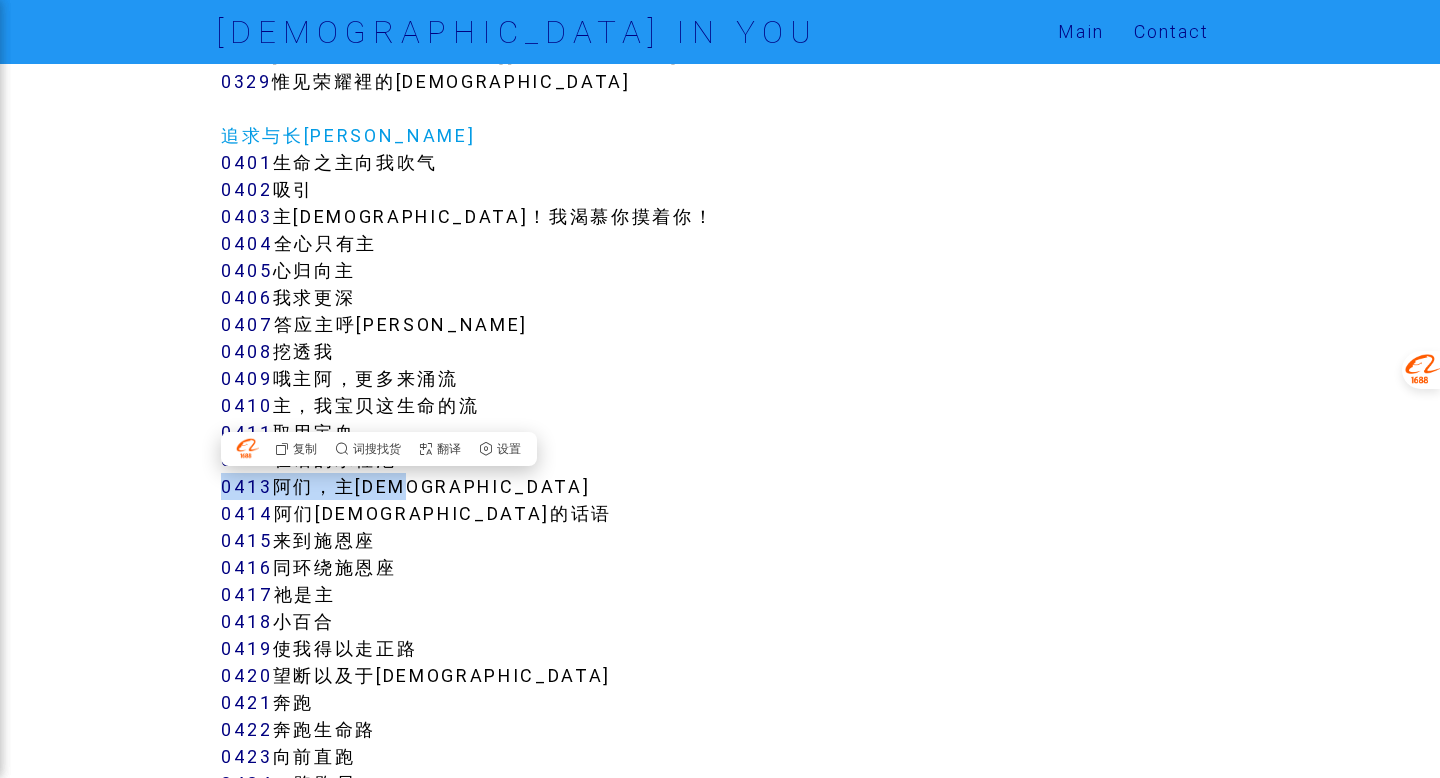 scroll, scrollTop: 4139, scrollLeft: 0, axis: vertical 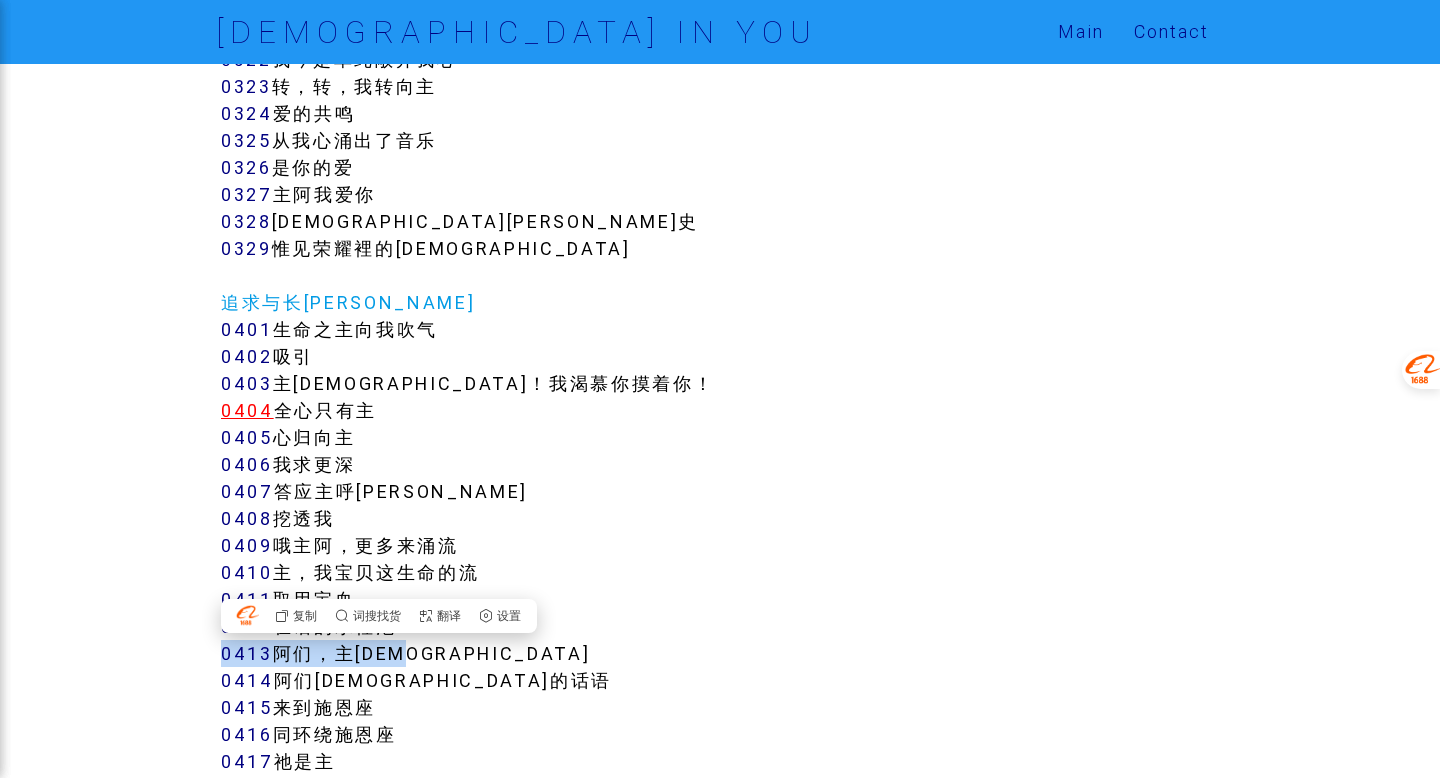 click on "0404" at bounding box center [247, 410] 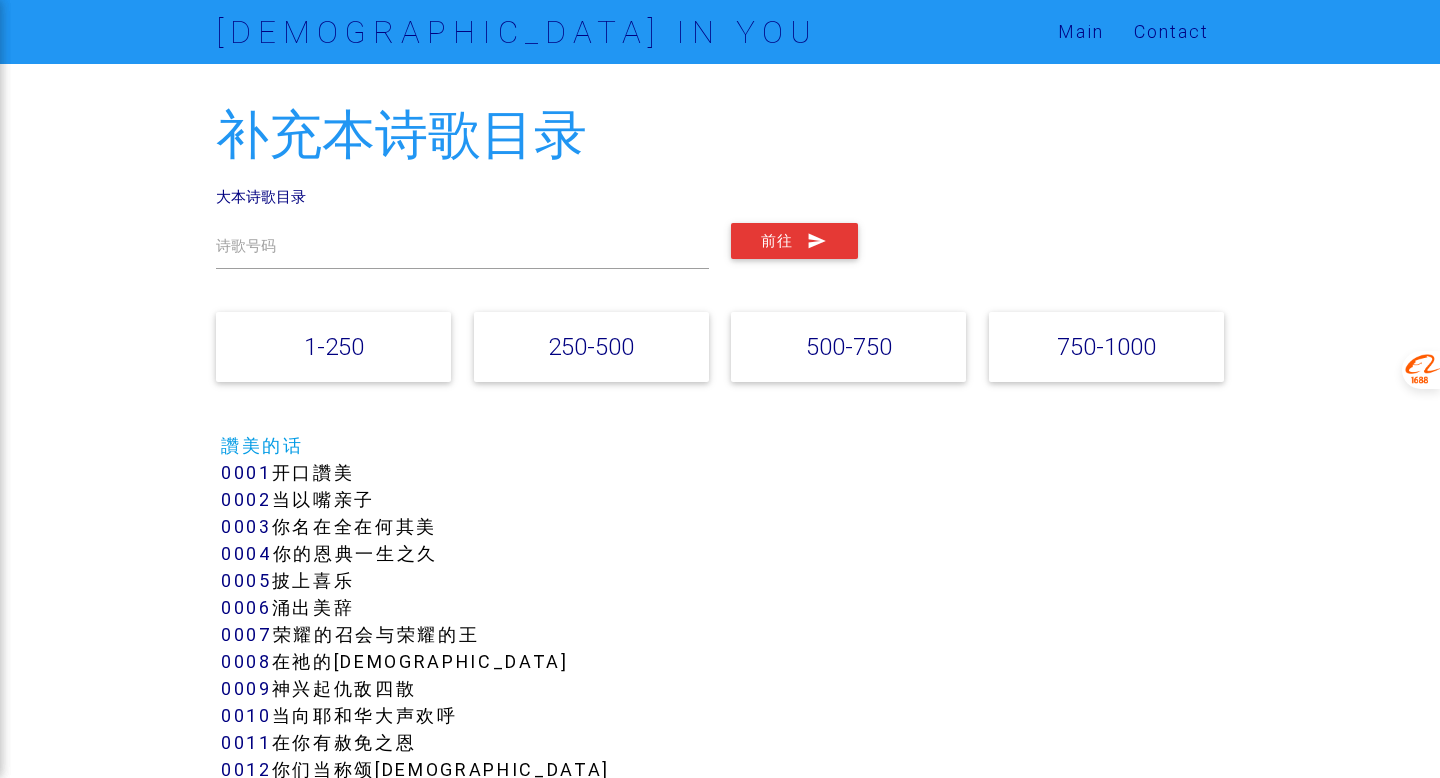 scroll, scrollTop: 4139, scrollLeft: 0, axis: vertical 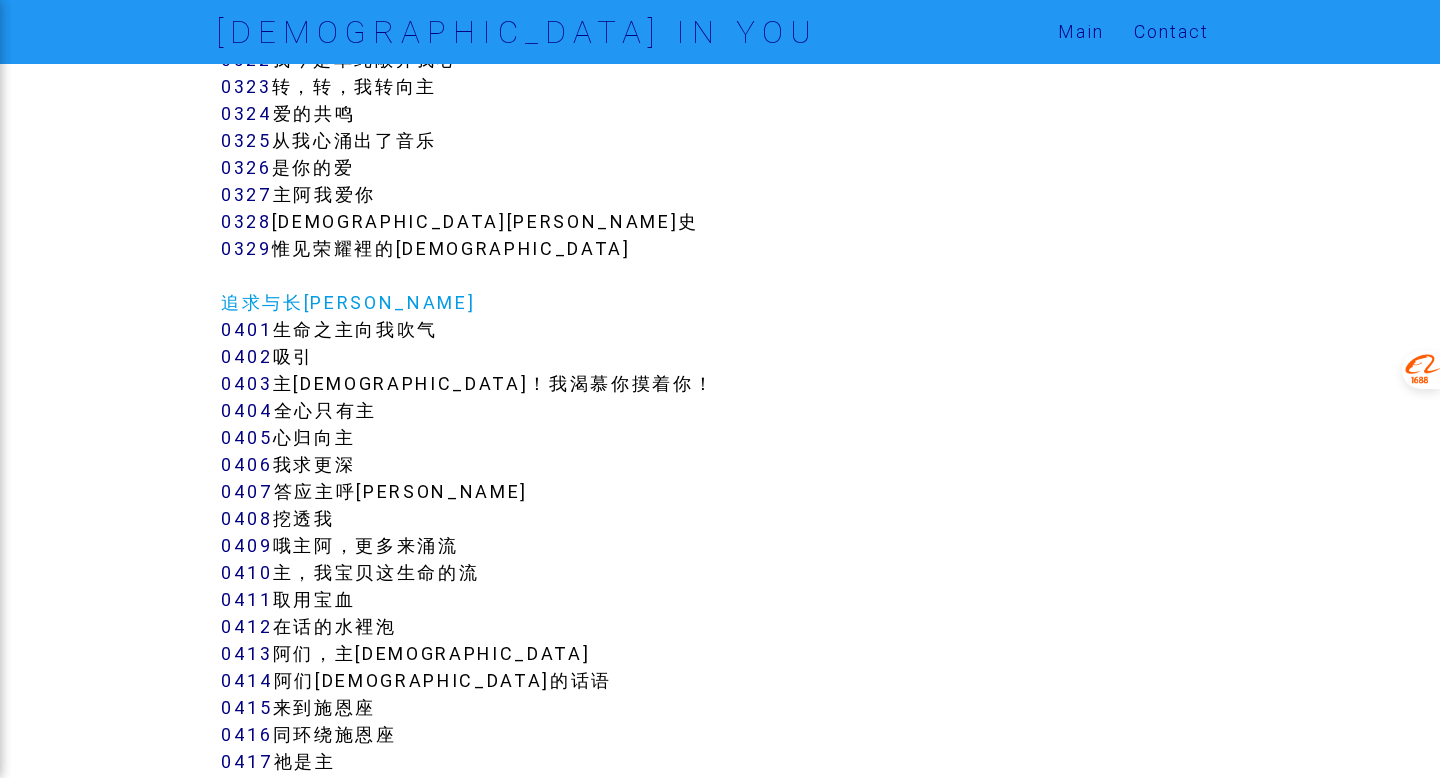 click on "讚美的话
0001  　开口讚美
0002  　当以嘴亲子
0003  　你名在全在何其美
0004  　你的恩典一生之久
0005  　披上喜乐
0006  　涌出美辞
0007
荣耀的召会与荣耀的王
0008  　在祂的圣山上
0009  　神兴起仇敌四散
0010
当向耶和华大声欢呼
0011  　在你有赦免之恩
0012  　你们当称颂耶和华
0013  　我要永远地歌唱
0014  　你们要向主称颂
0015
我要不住讚美称颂神
0016  　召会的讚美
0017  　乐!乐!乐!
0018  　自从我被赎回
0019
我在拿撒勒人[DEMOGRAPHIC_DATA]面前
0020  　加冠祂万有主 0021 0022 0023" at bounding box center [720, 1180] 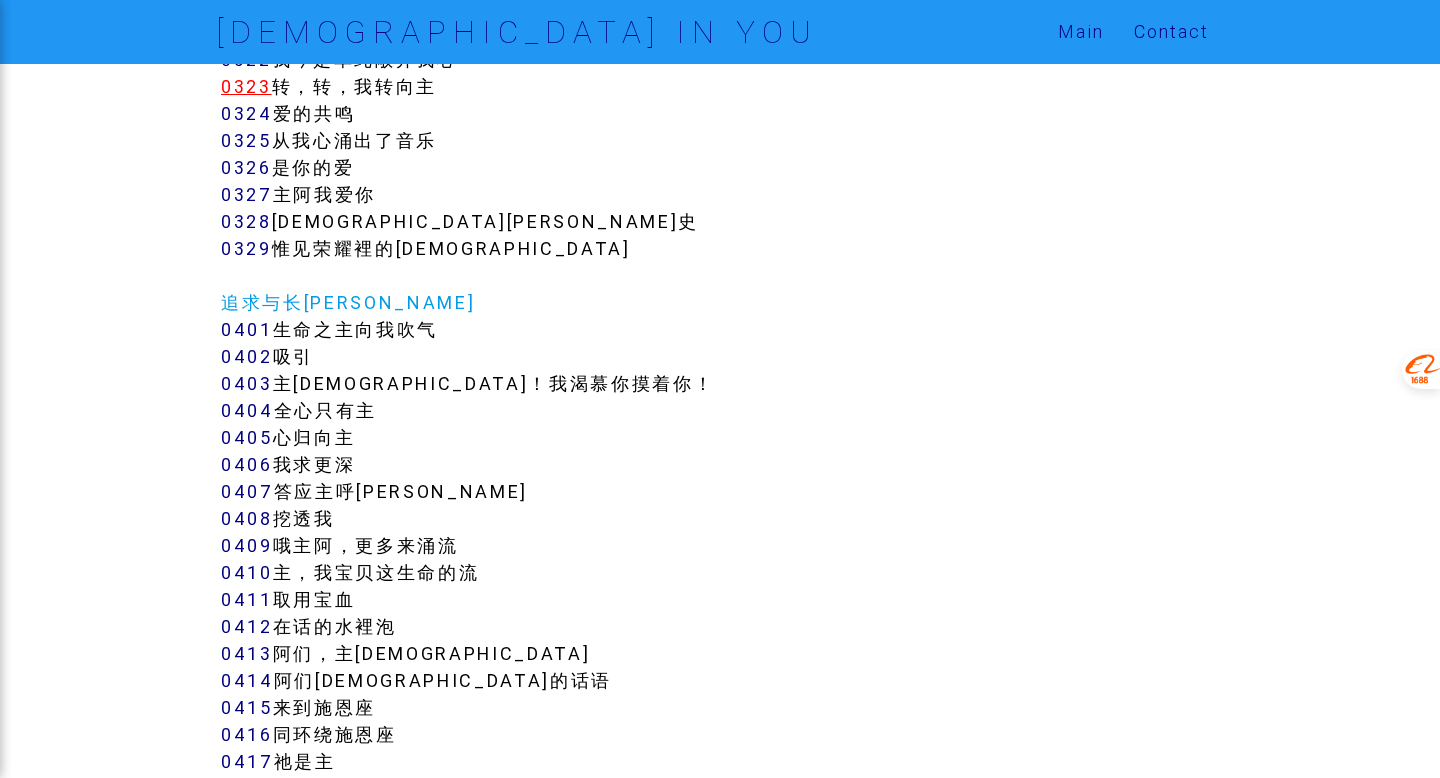 click on "0323" at bounding box center [246, 86] 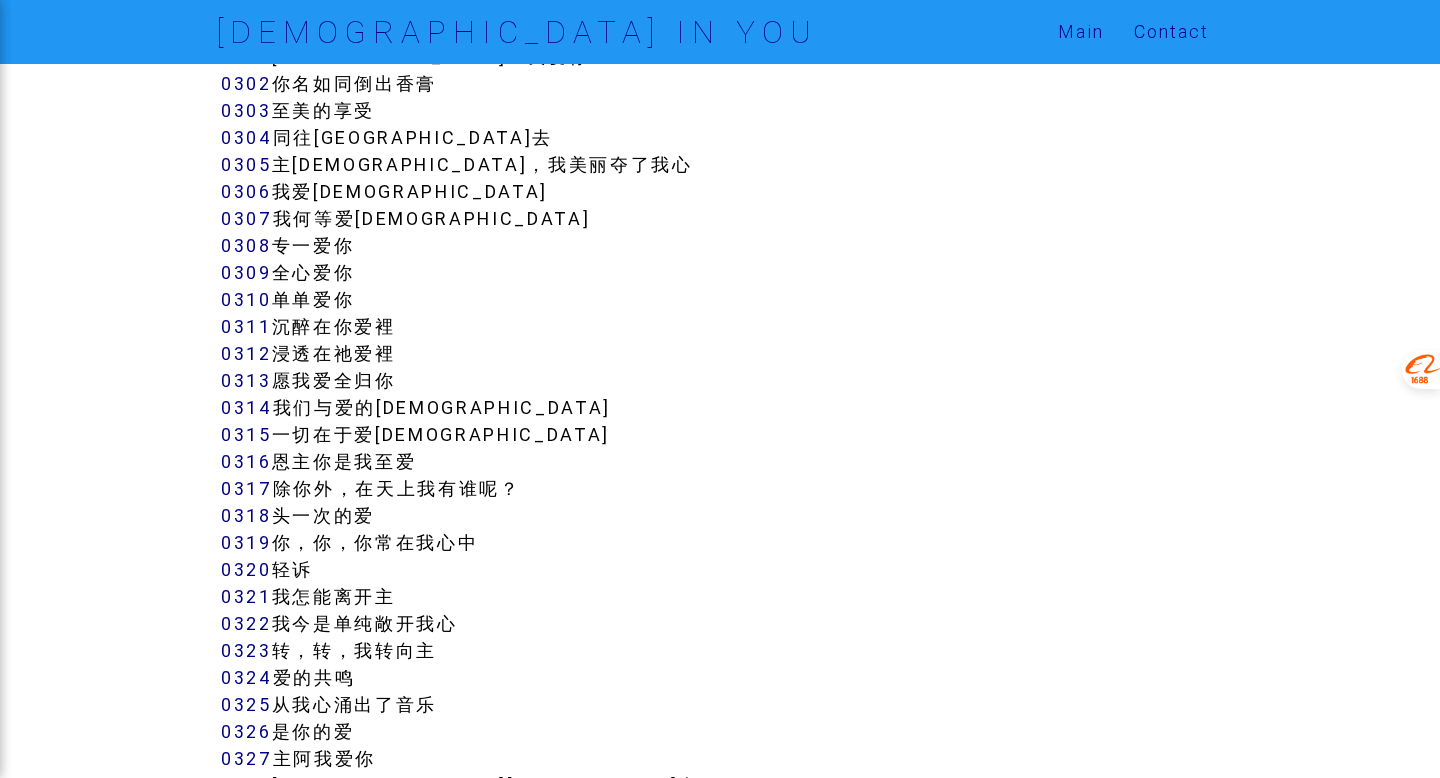 scroll, scrollTop: 3573, scrollLeft: 0, axis: vertical 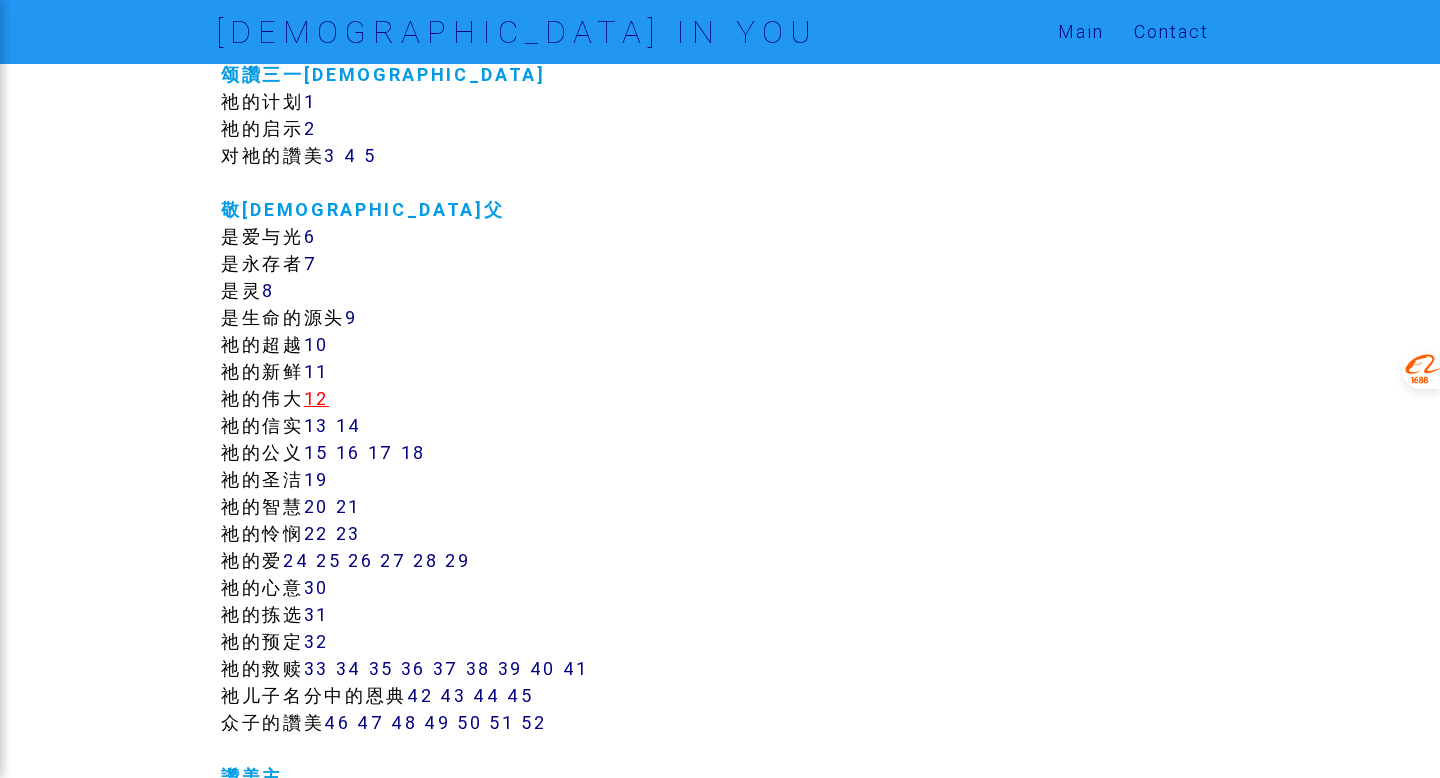 click on "12" at bounding box center (316, 398) 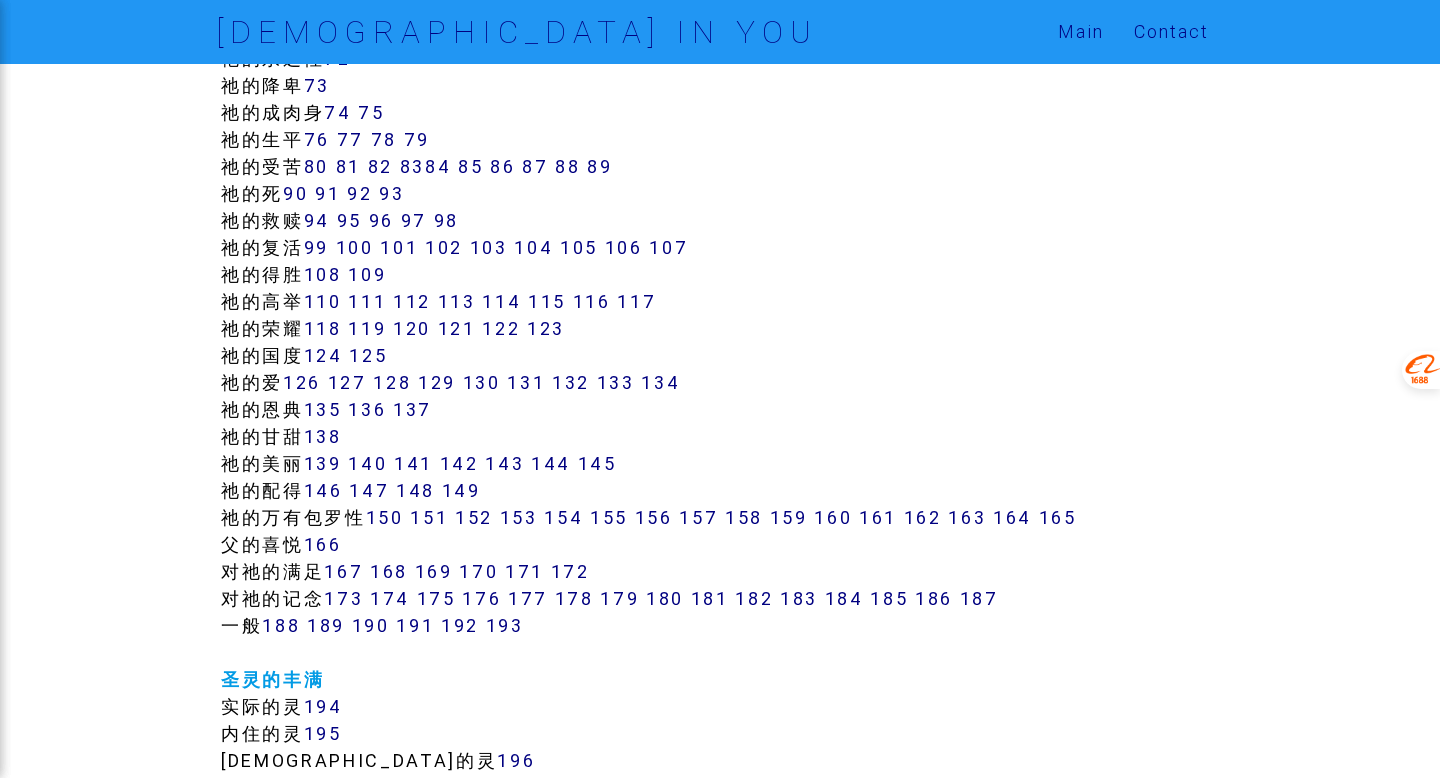 scroll, scrollTop: 1203, scrollLeft: 0, axis: vertical 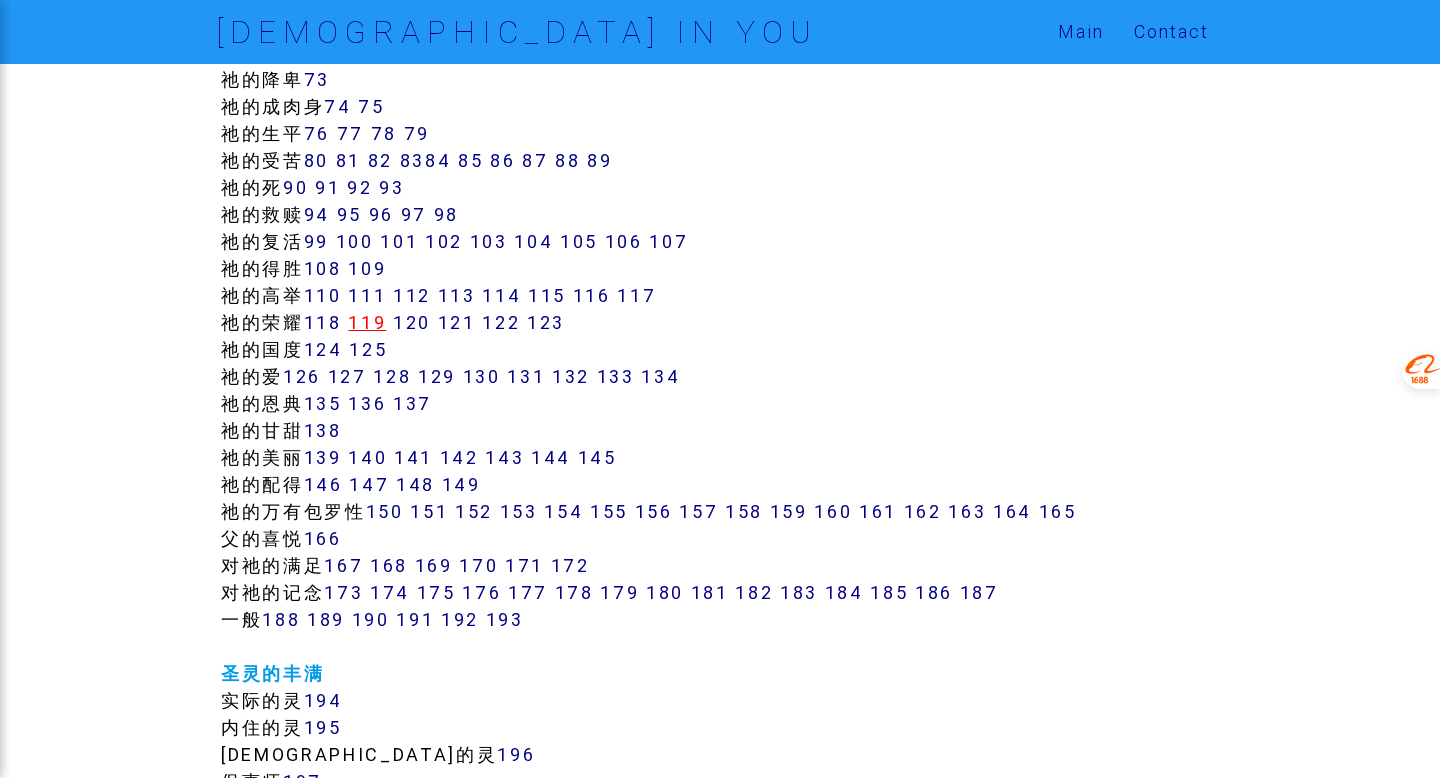 click on "119" at bounding box center [367, 322] 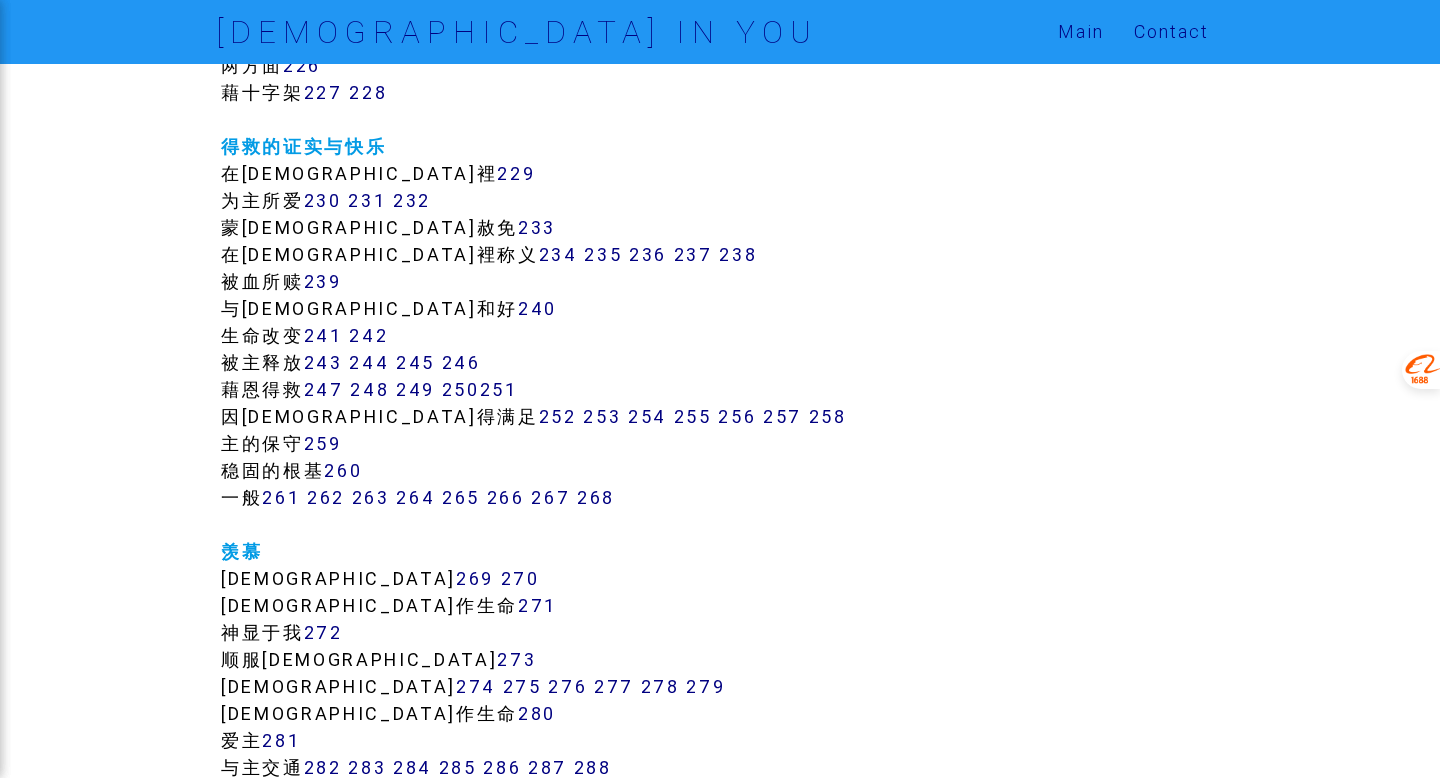 scroll, scrollTop: 2178, scrollLeft: 0, axis: vertical 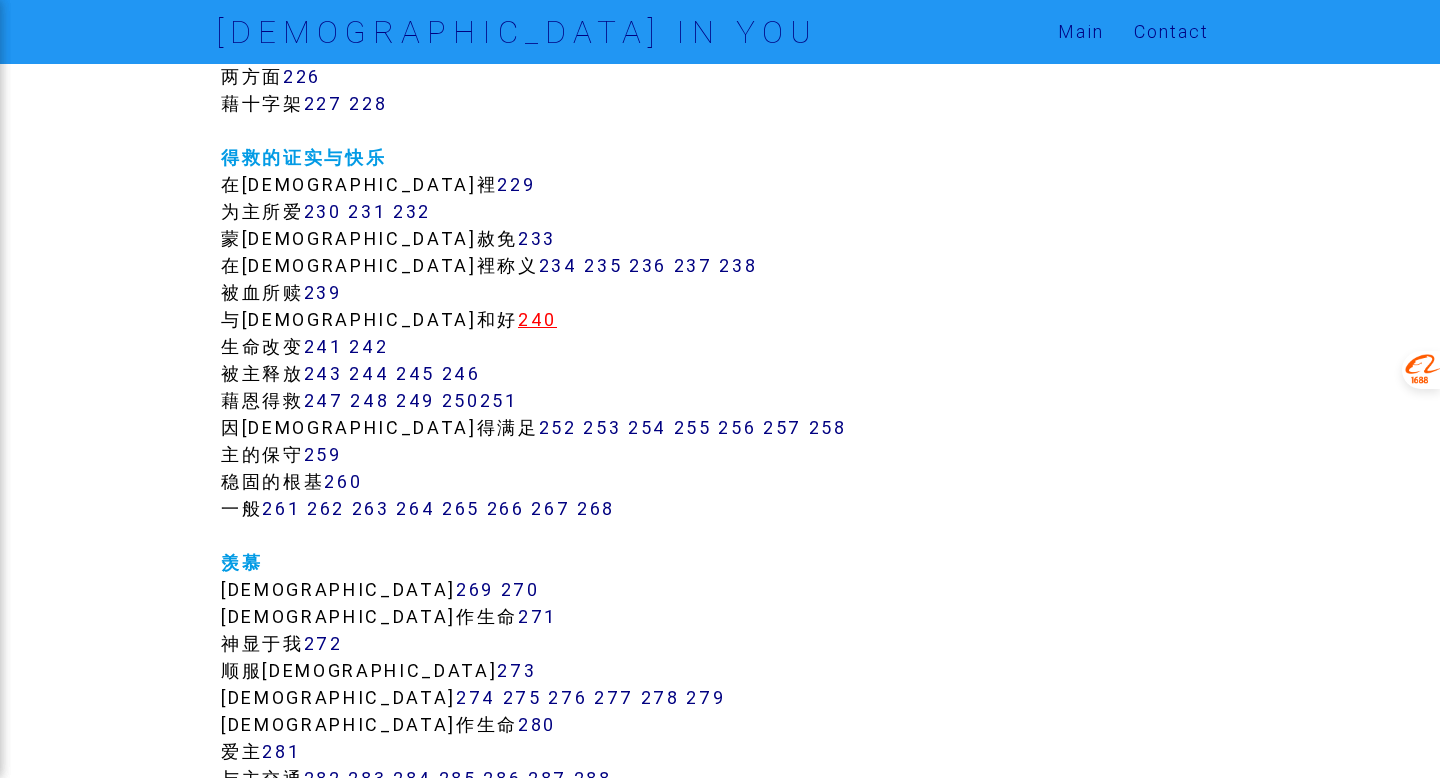 click on "240" at bounding box center (537, 319) 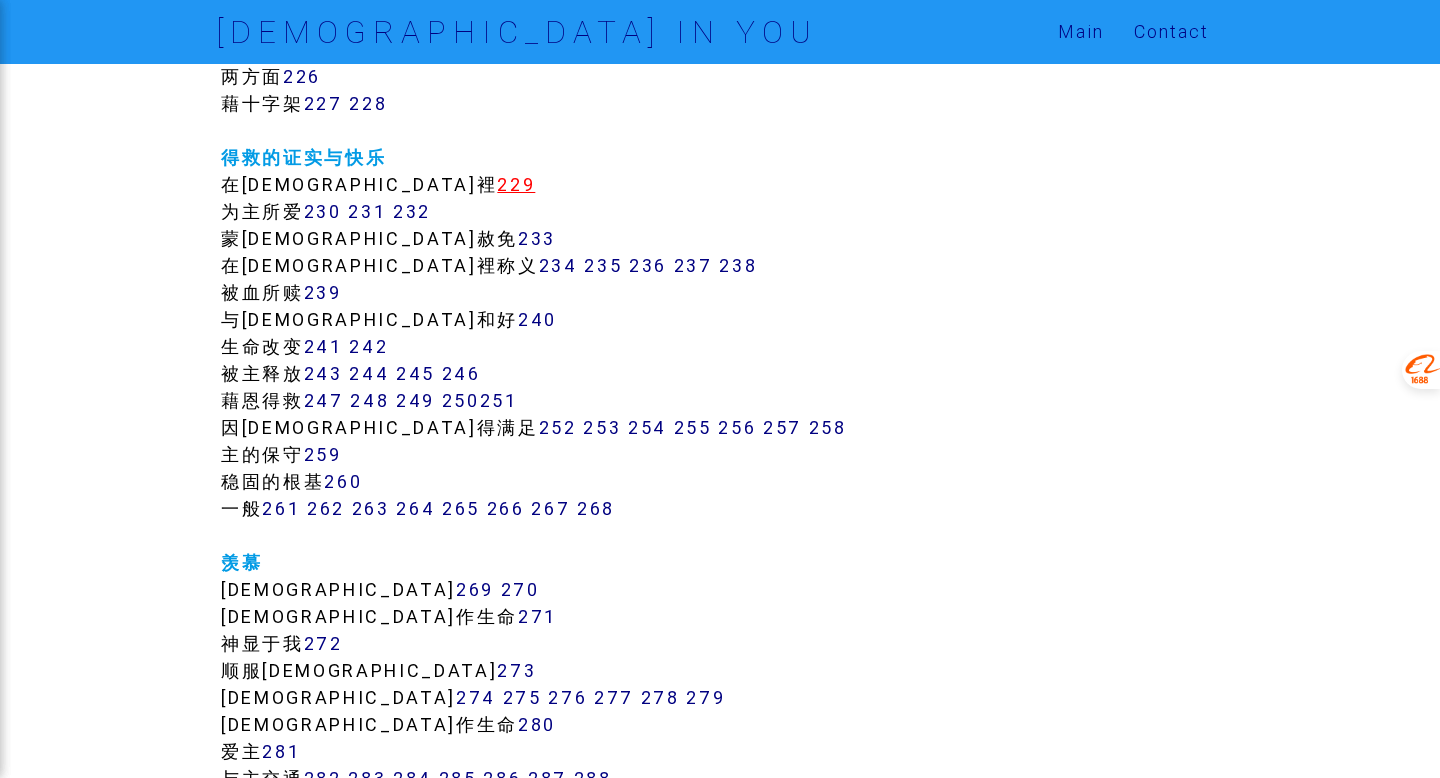 click on "229" at bounding box center [516, 184] 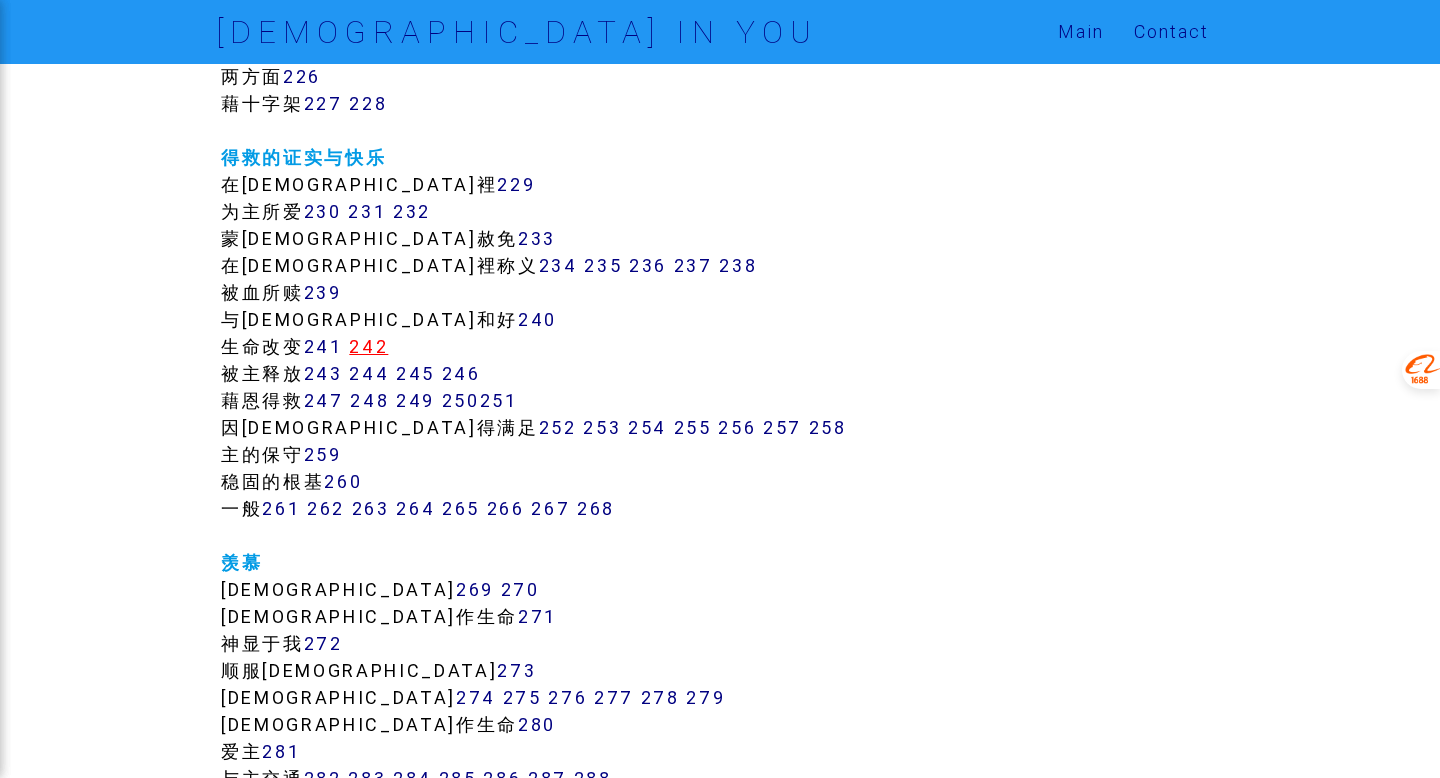 click on "242" at bounding box center (368, 346) 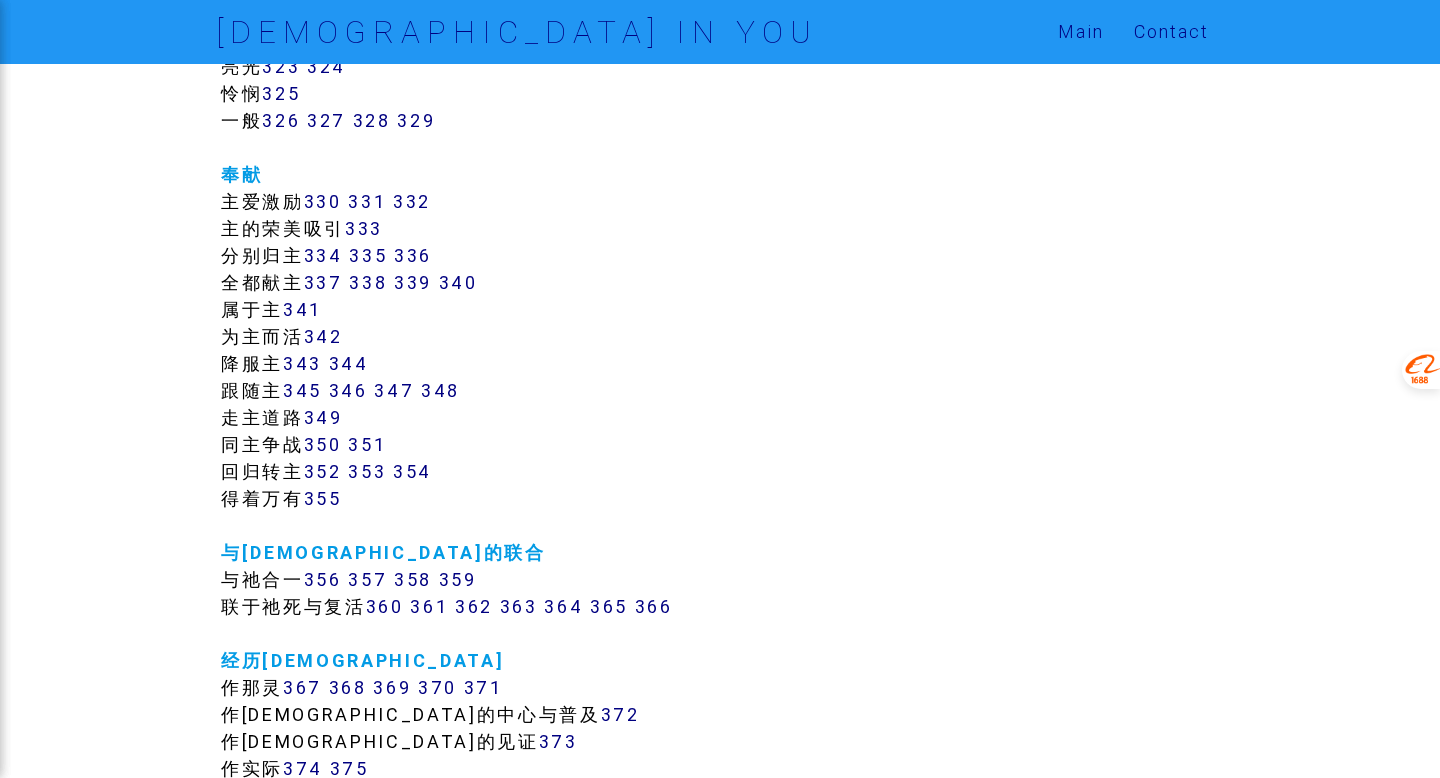 scroll, scrollTop: 3435, scrollLeft: 0, axis: vertical 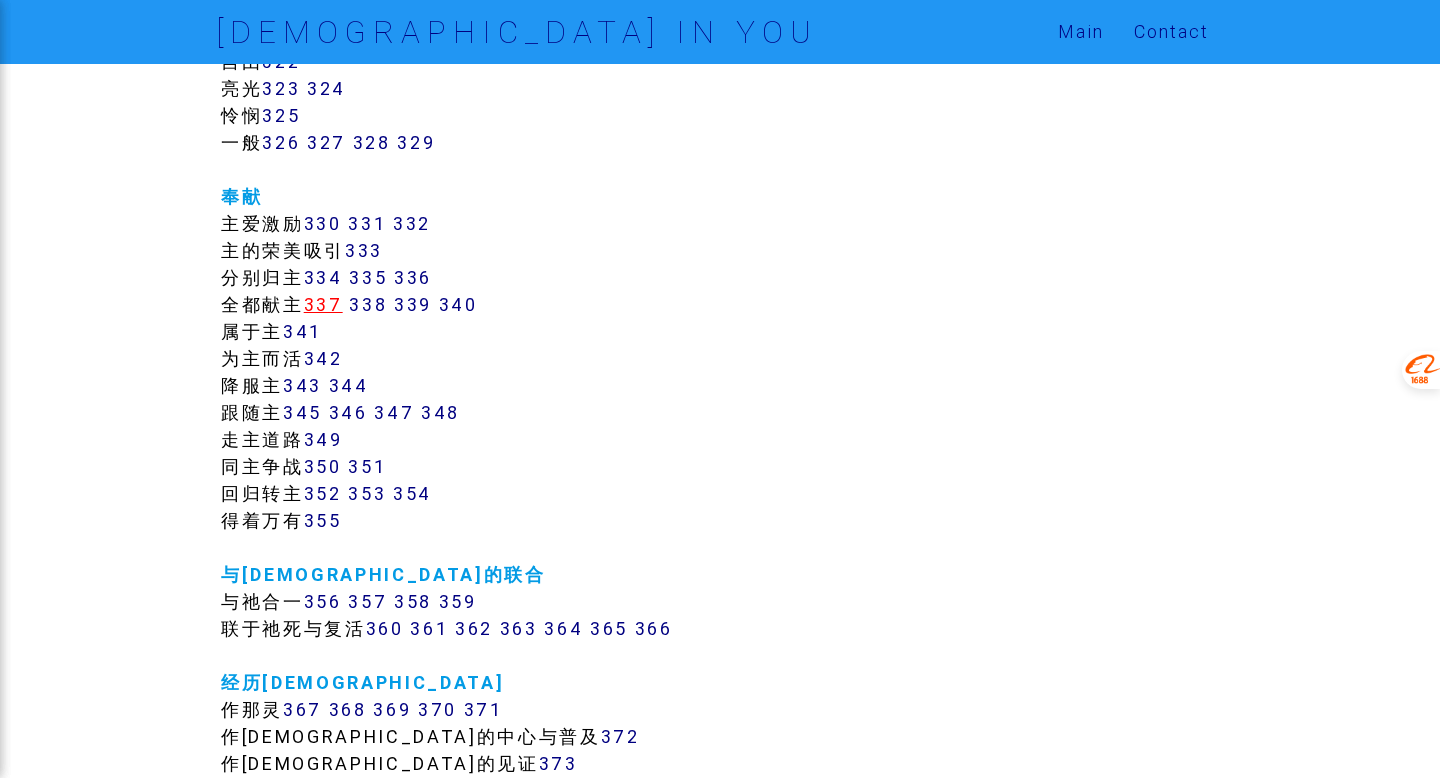 click on "337" at bounding box center [323, 304] 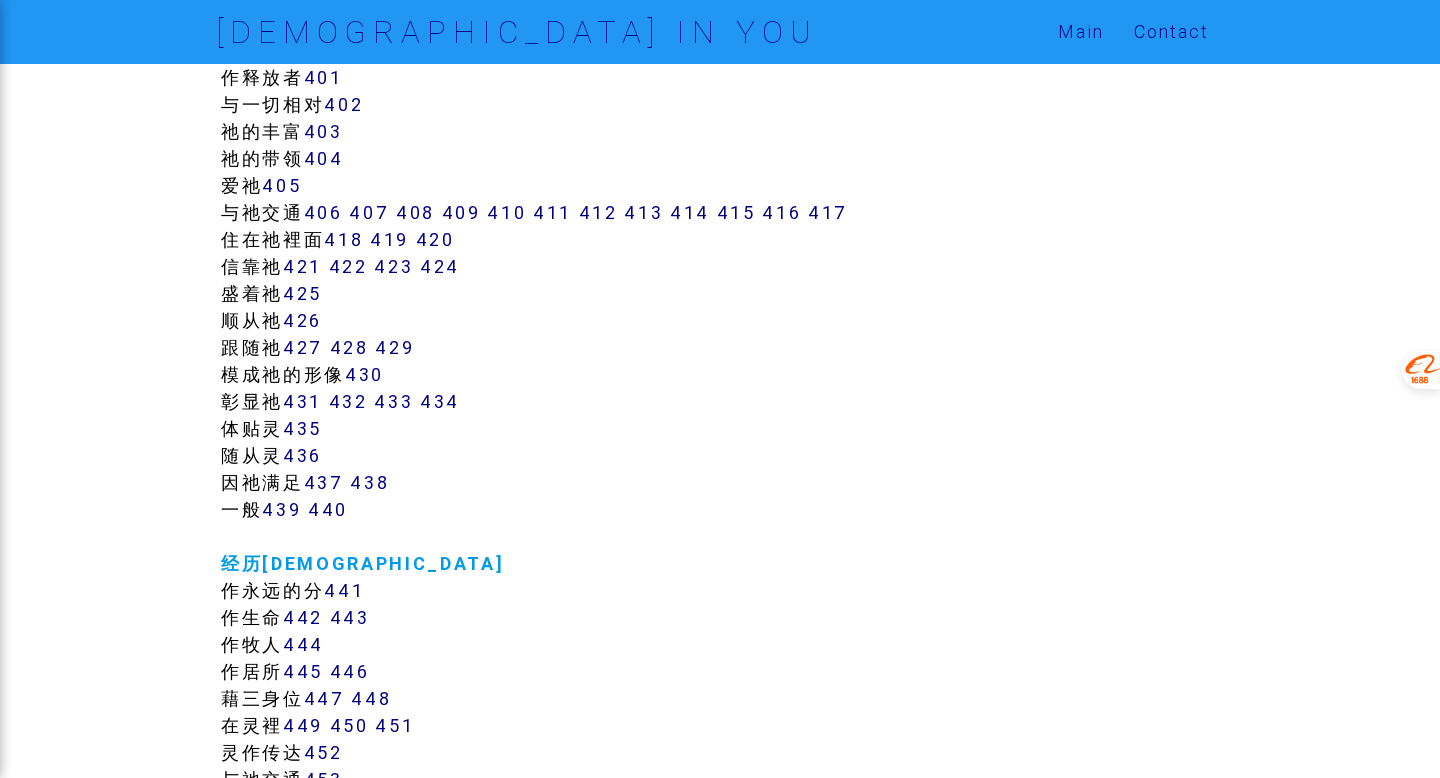scroll, scrollTop: 4401, scrollLeft: 0, axis: vertical 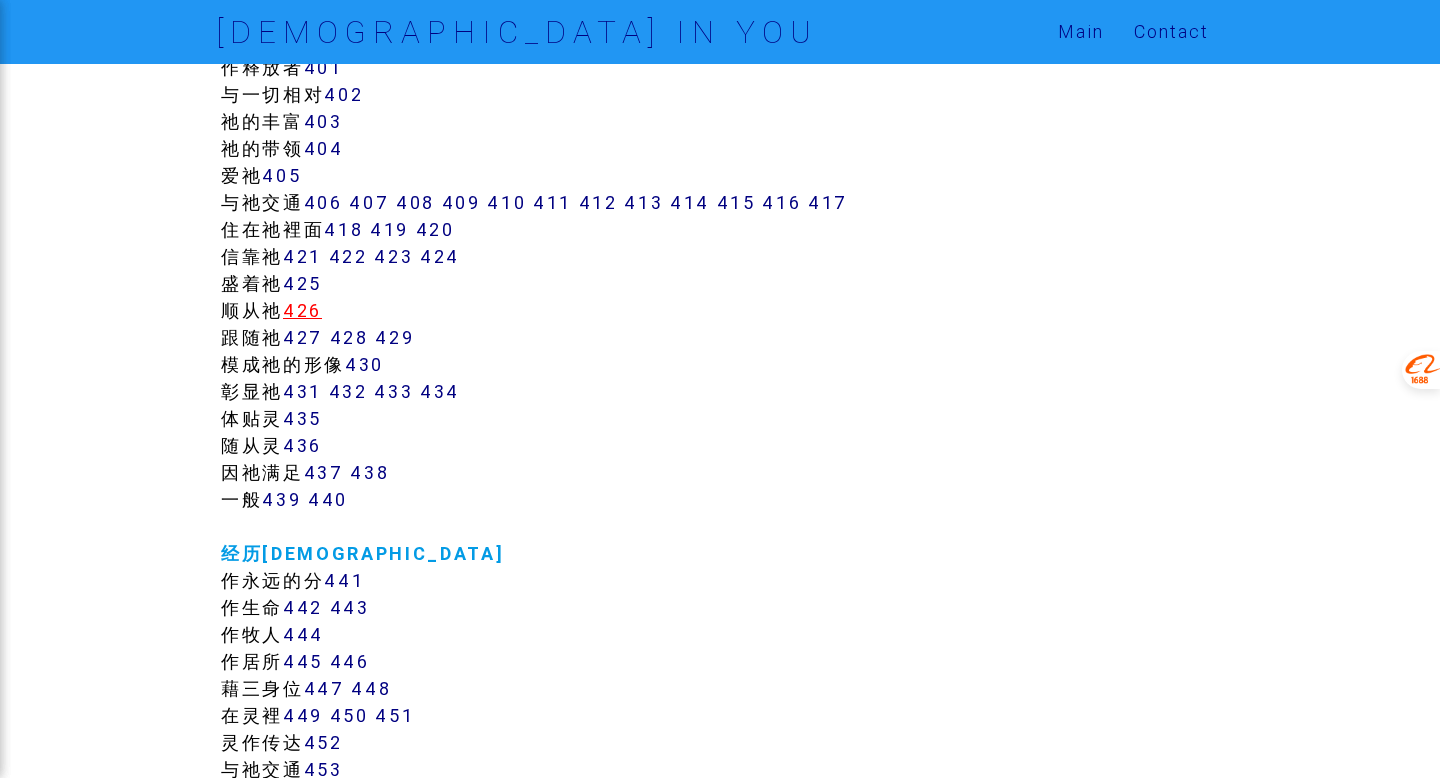 click on "426" at bounding box center [302, 310] 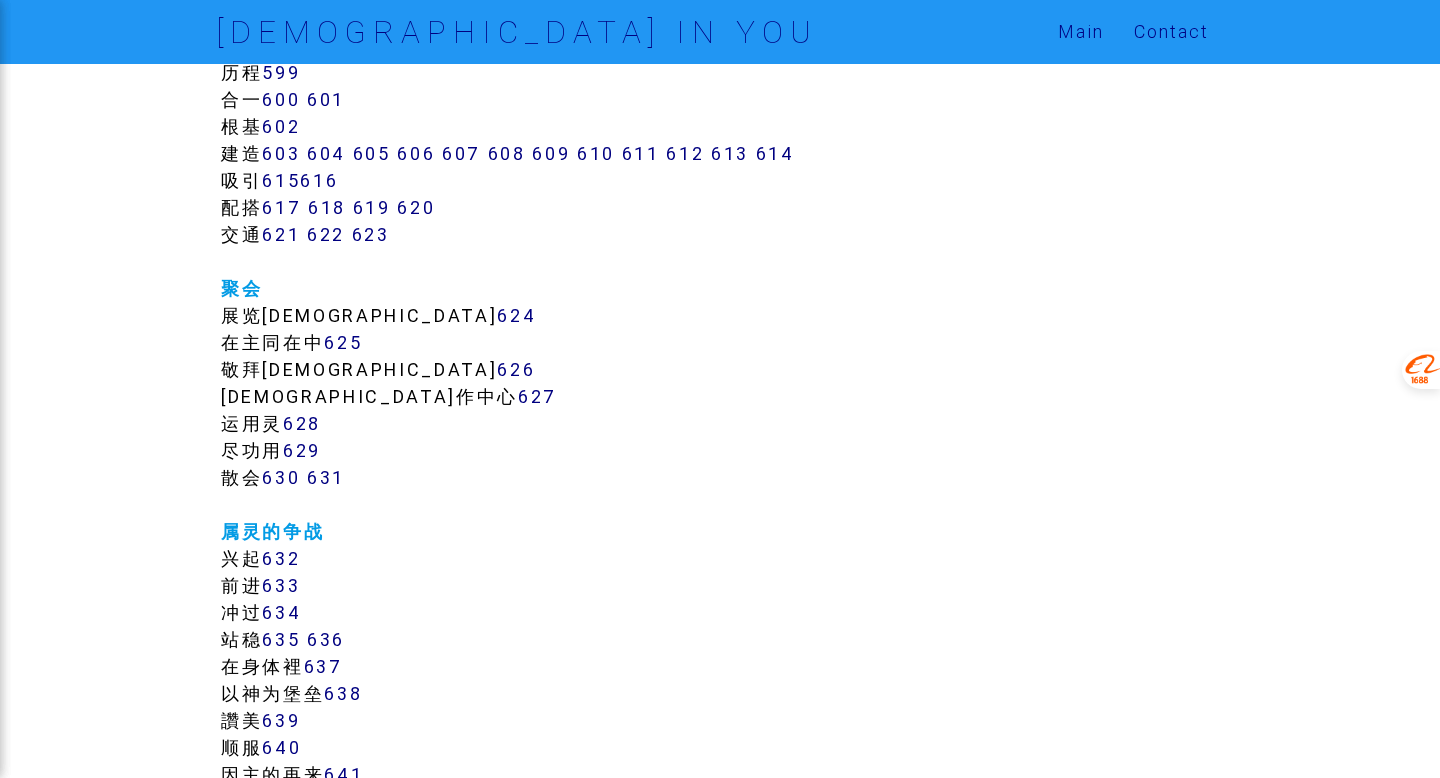 scroll, scrollTop: 8204, scrollLeft: 0, axis: vertical 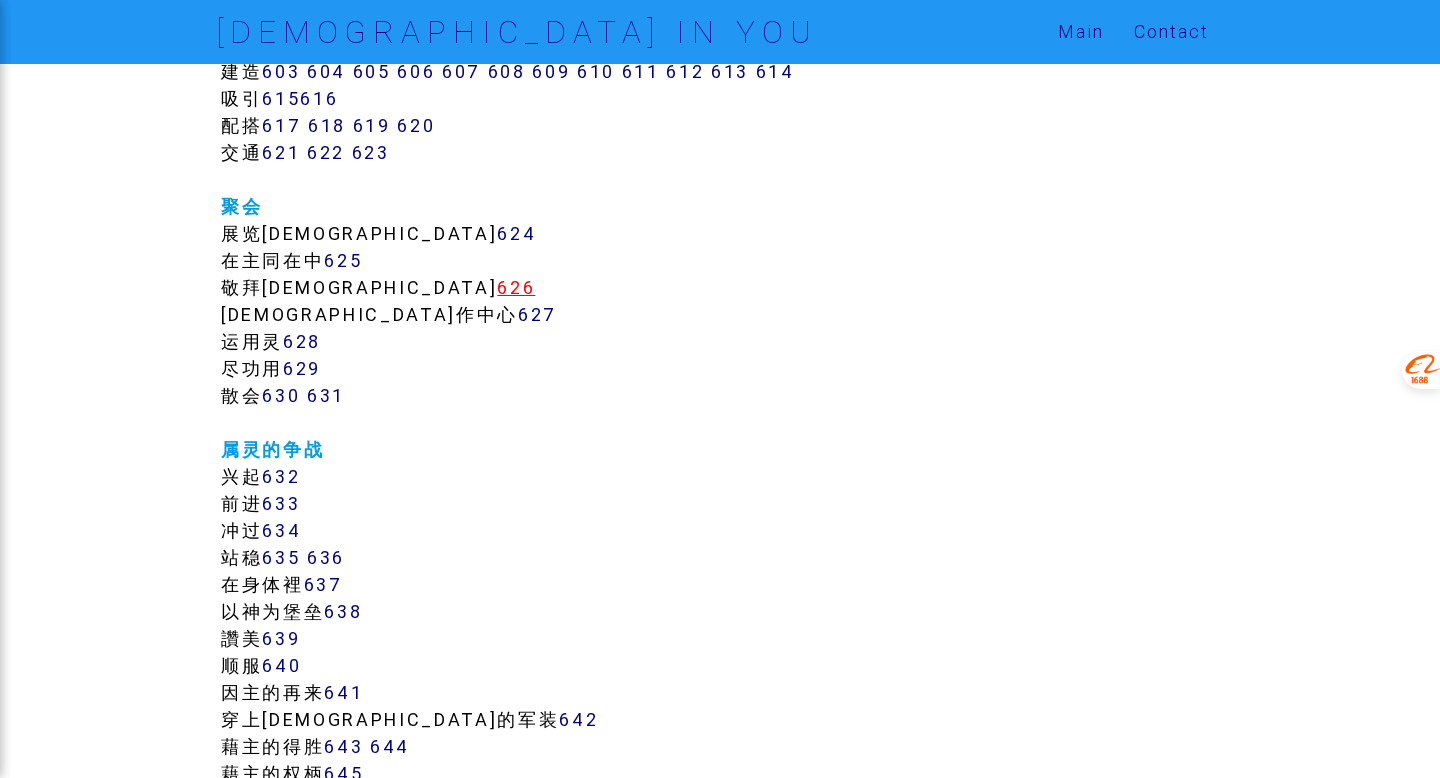 click on "626" at bounding box center (516, 287) 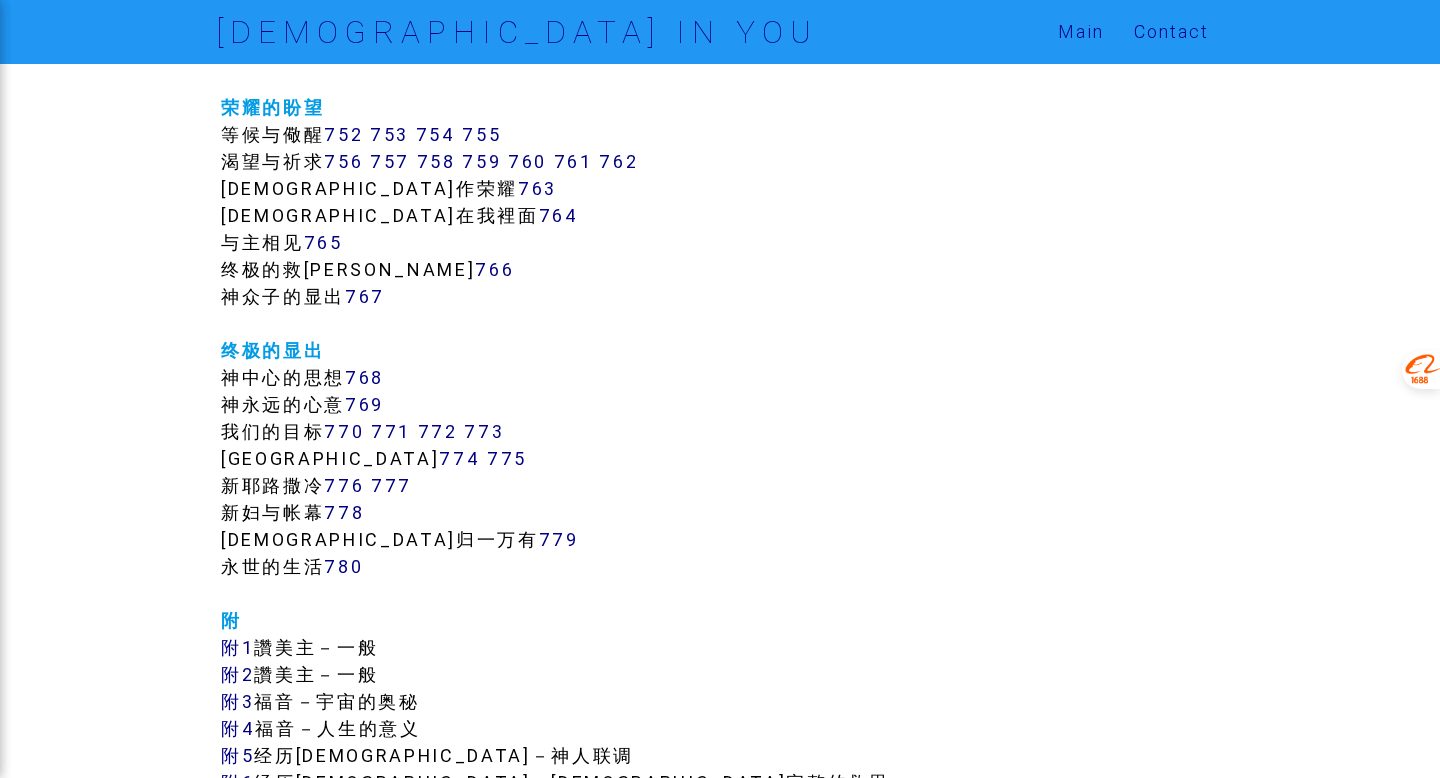scroll, scrollTop: 10682, scrollLeft: 0, axis: vertical 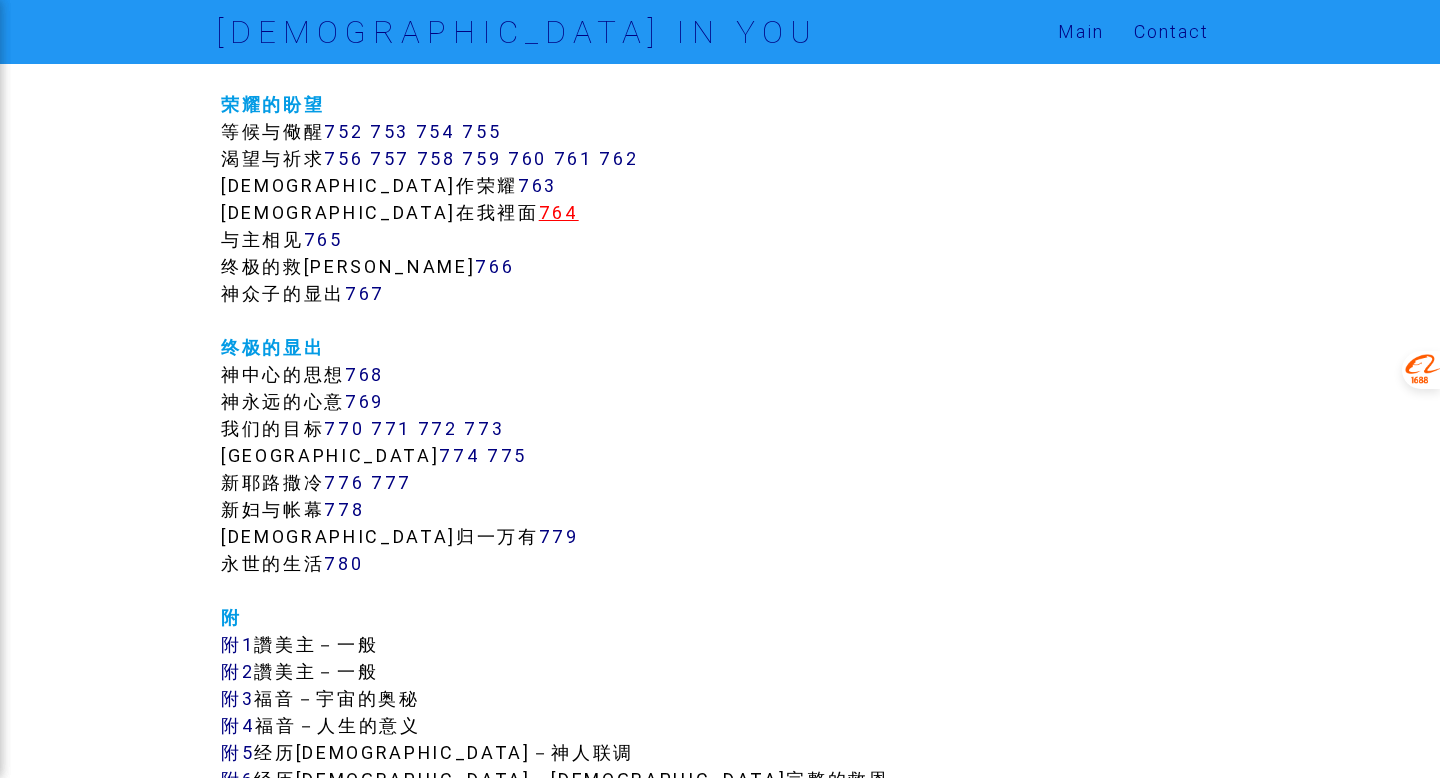 click on "764" at bounding box center (559, 212) 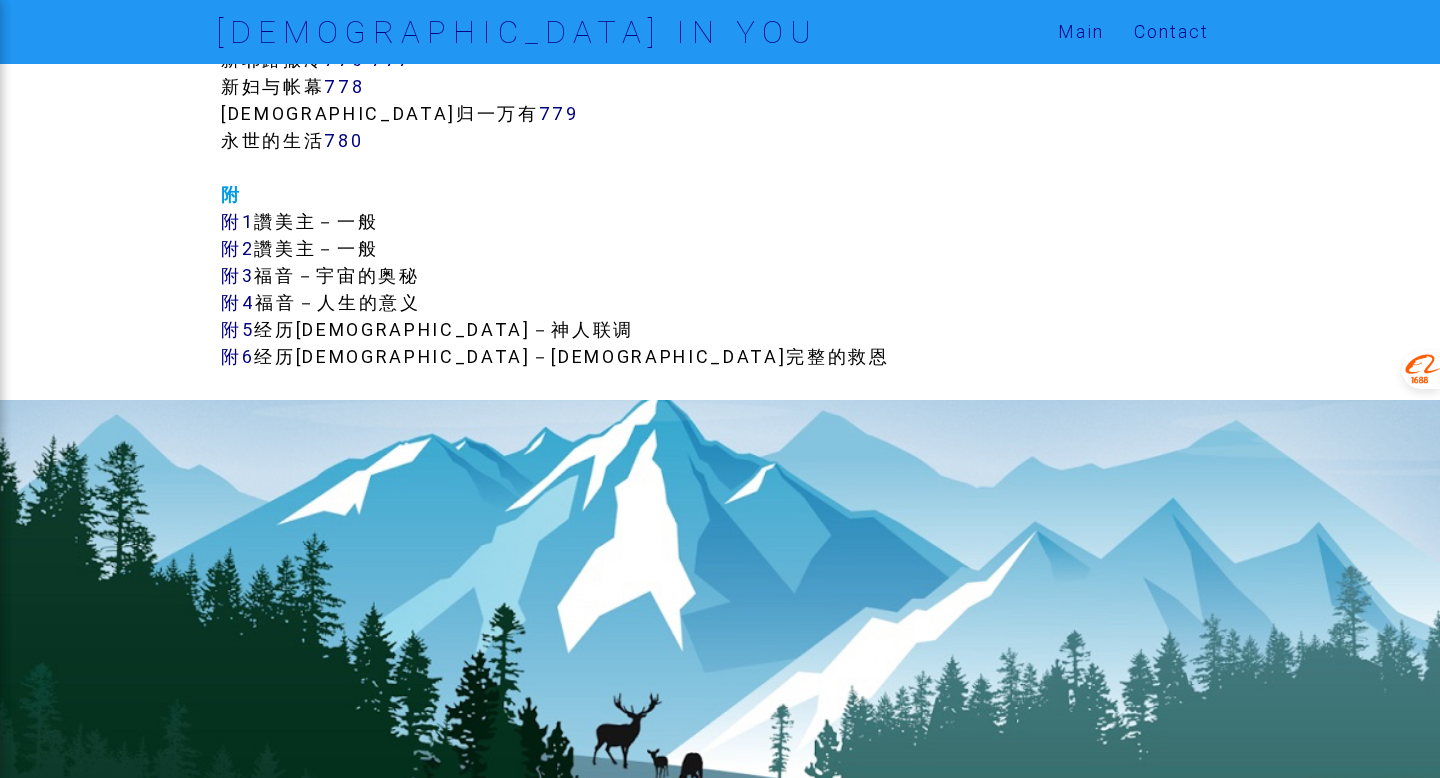 scroll, scrollTop: 11179, scrollLeft: 0, axis: vertical 